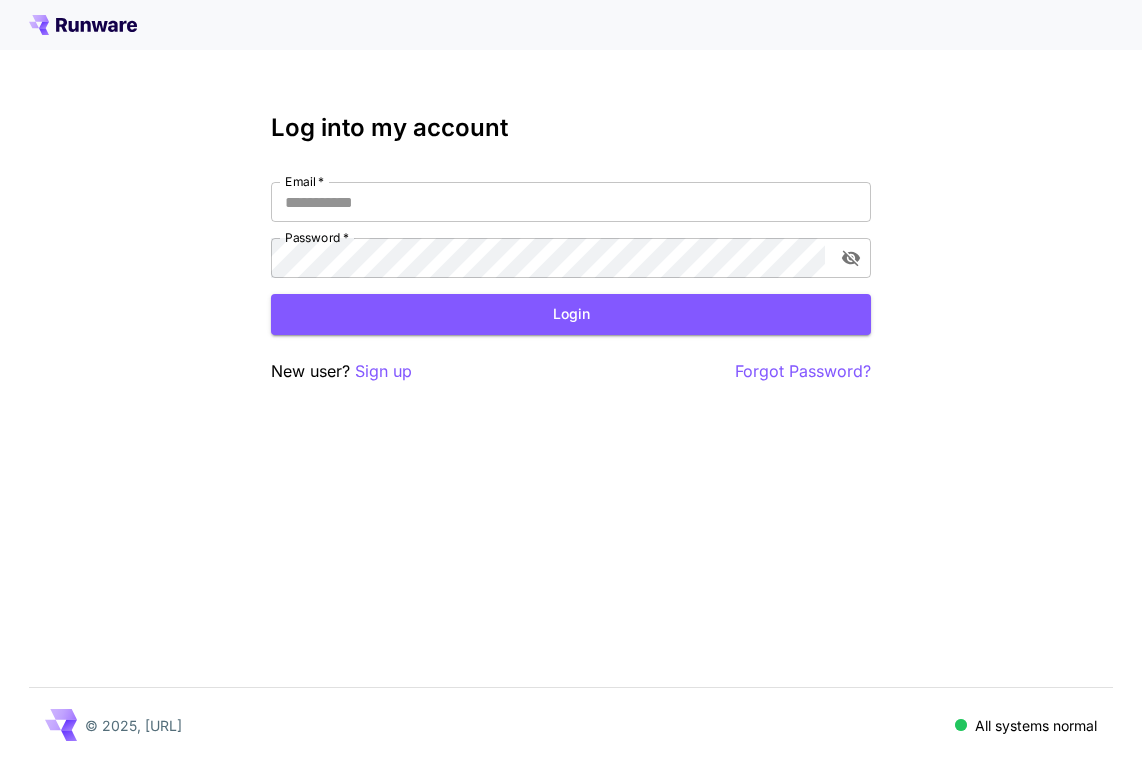 scroll, scrollTop: 0, scrollLeft: 0, axis: both 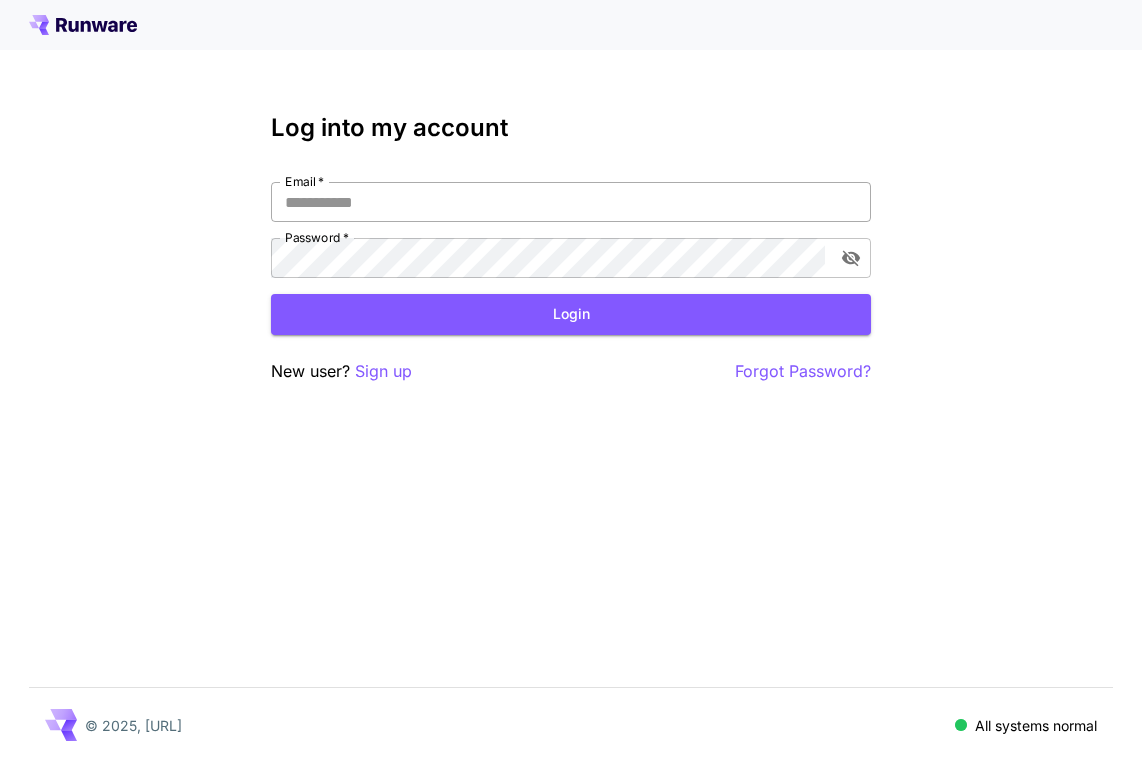 click on "Email   *" at bounding box center [571, 202] 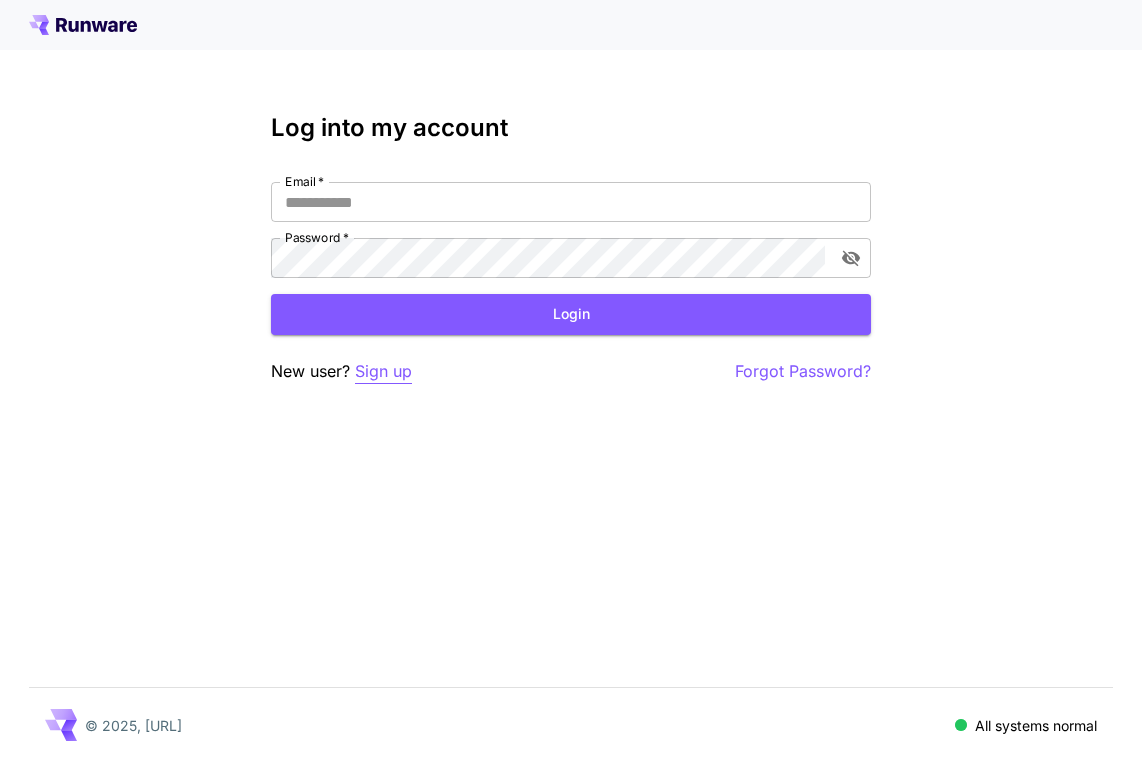 click on "Sign up" at bounding box center [383, 371] 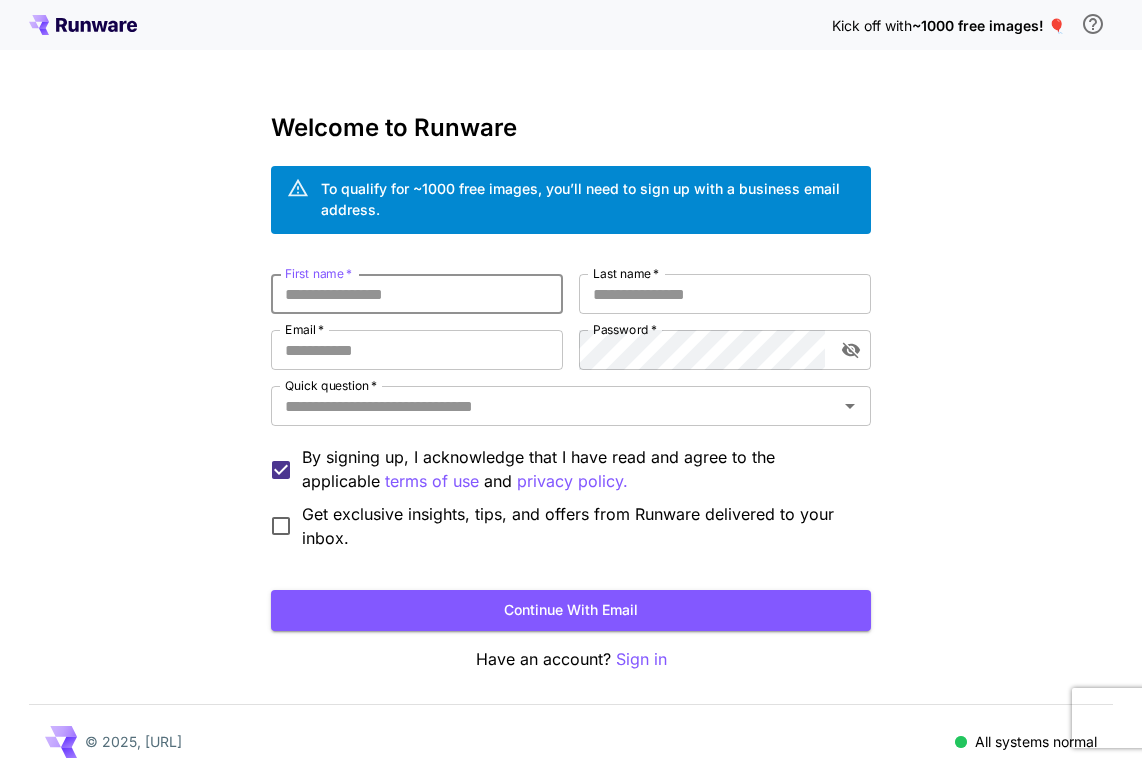 click on "First name   *" at bounding box center (417, 294) 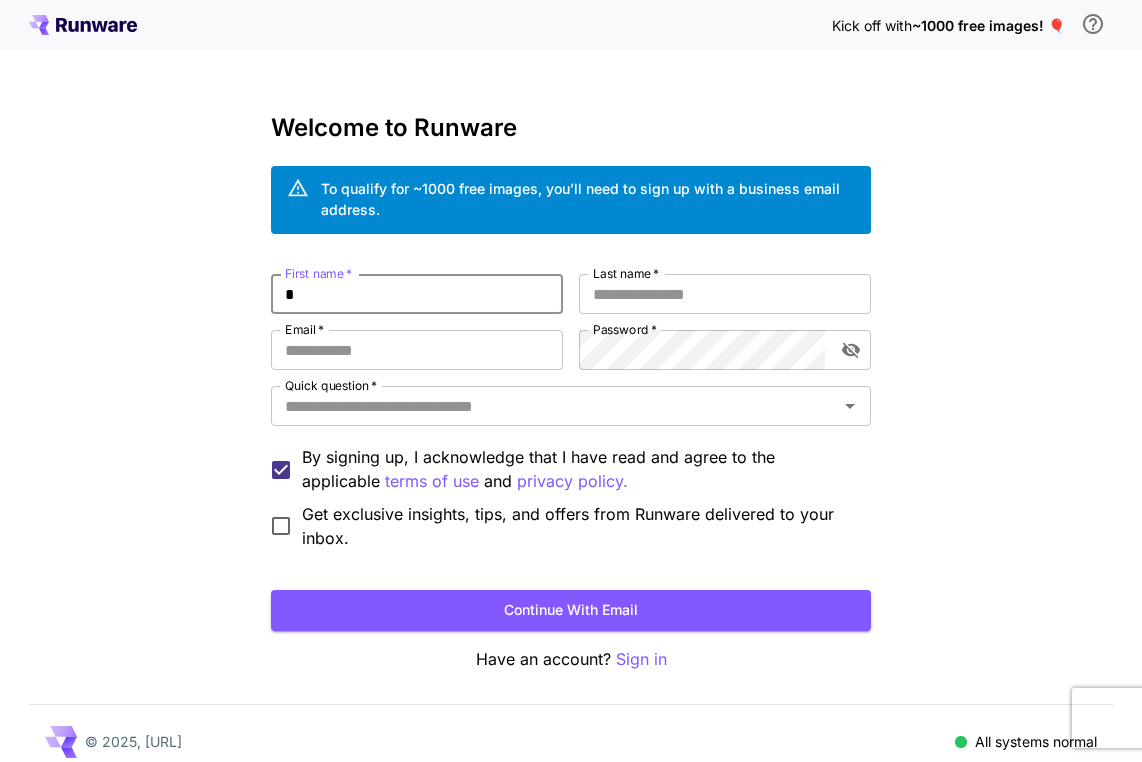 type on "*" 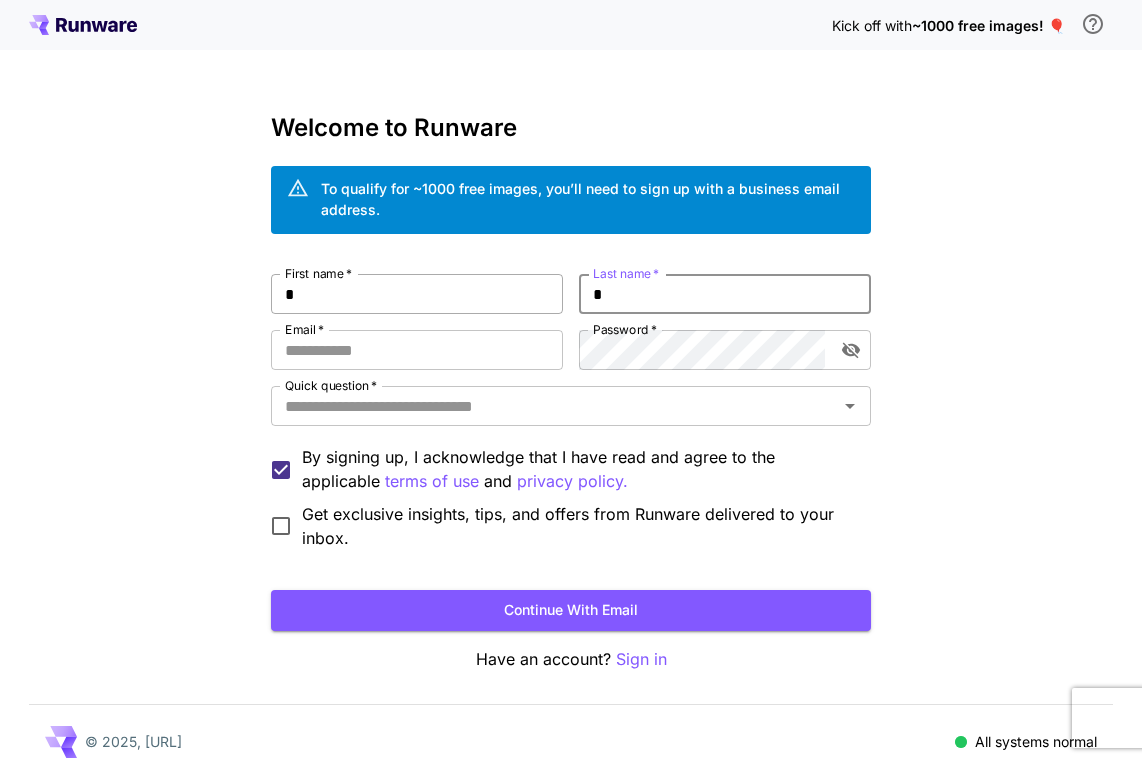 type on "*" 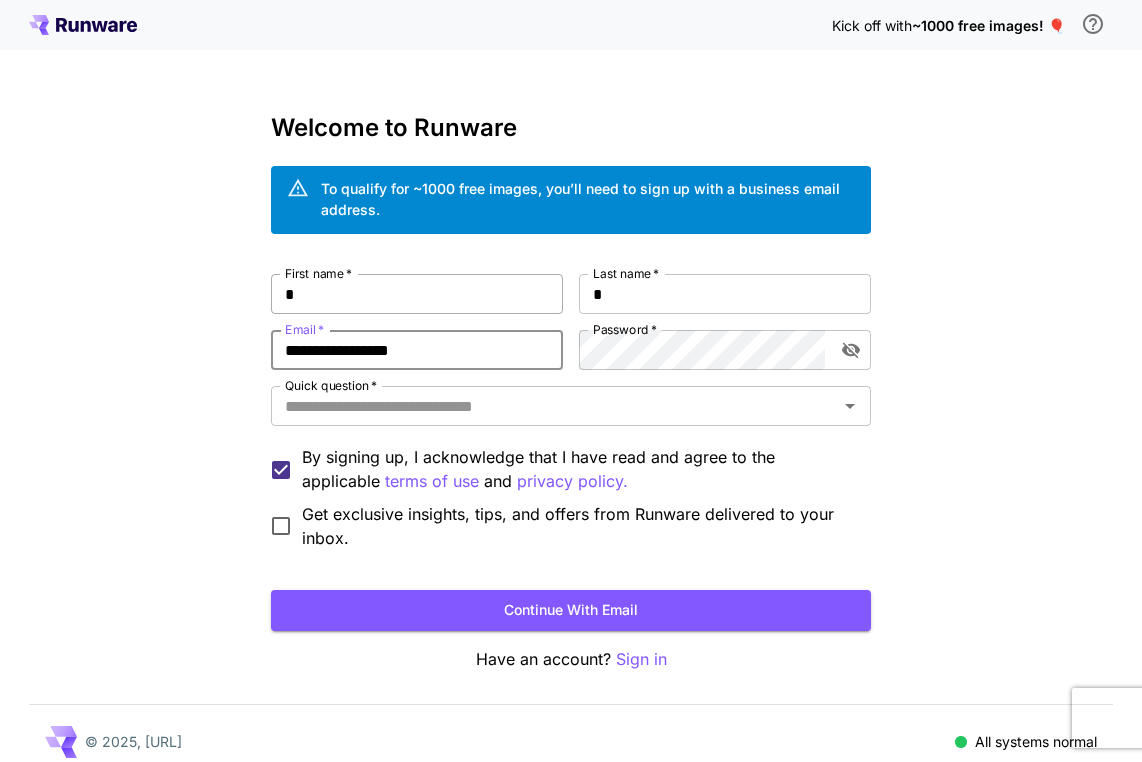 type on "**********" 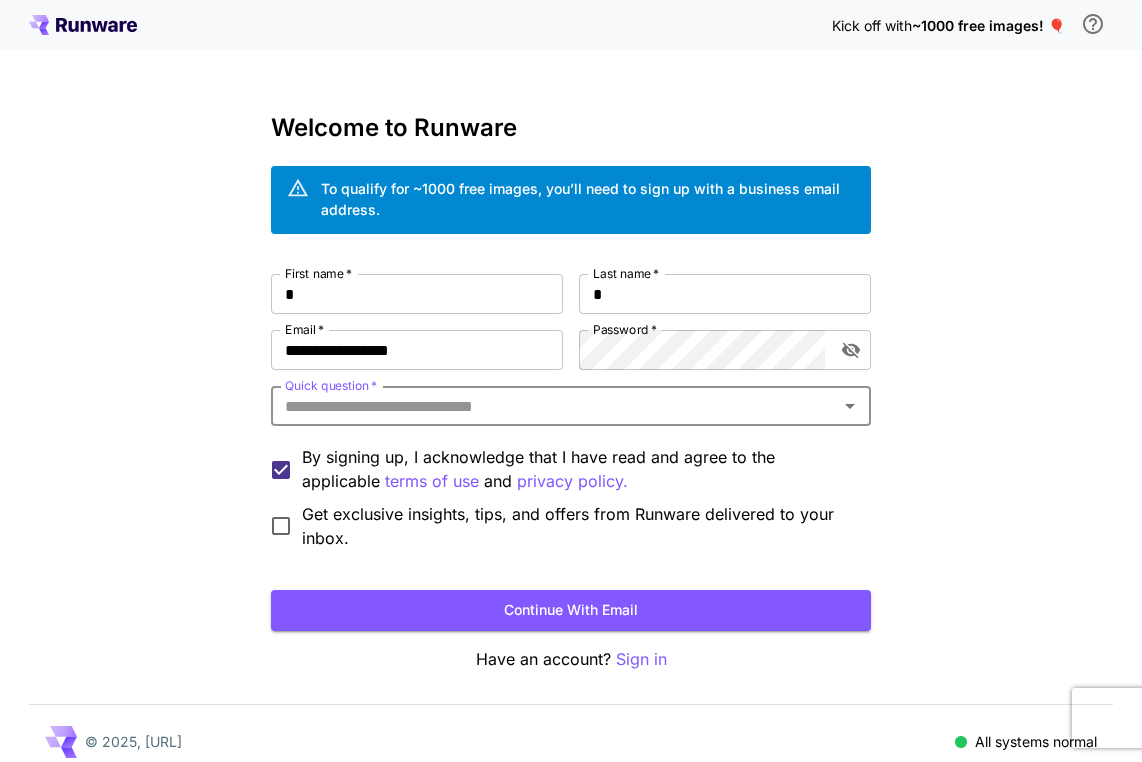 click on "Quick question   *" at bounding box center [554, 406] 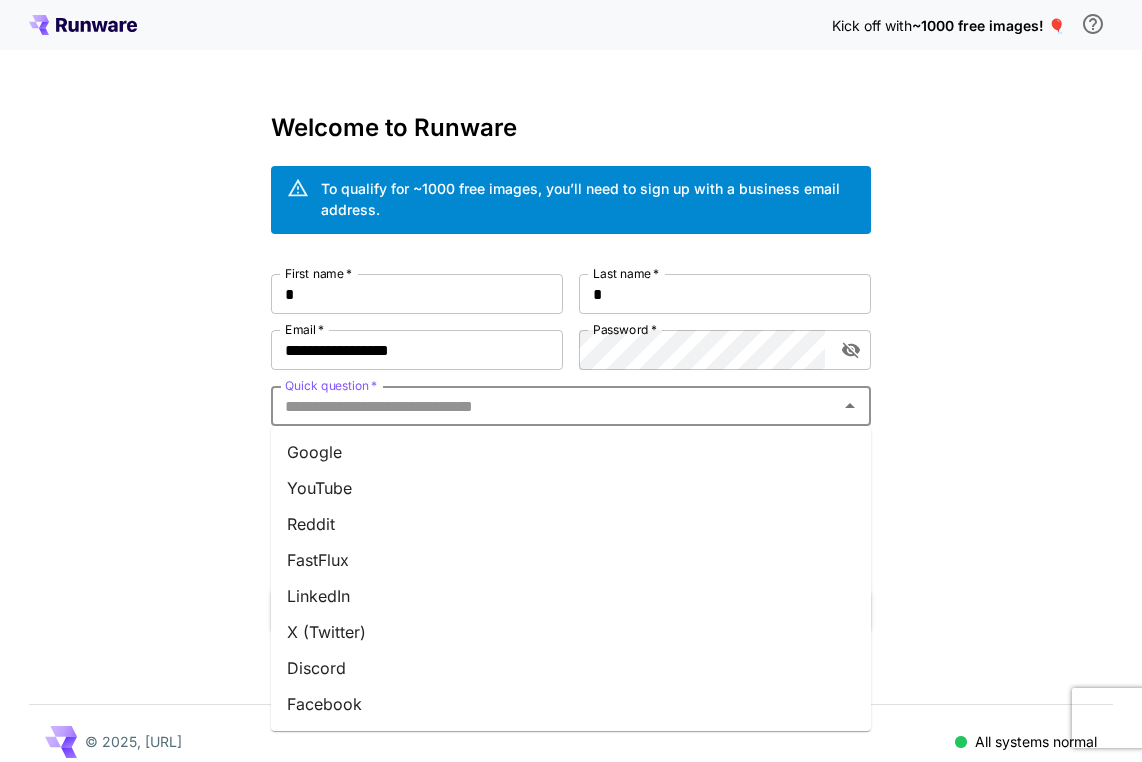 click on "Google" at bounding box center [571, 452] 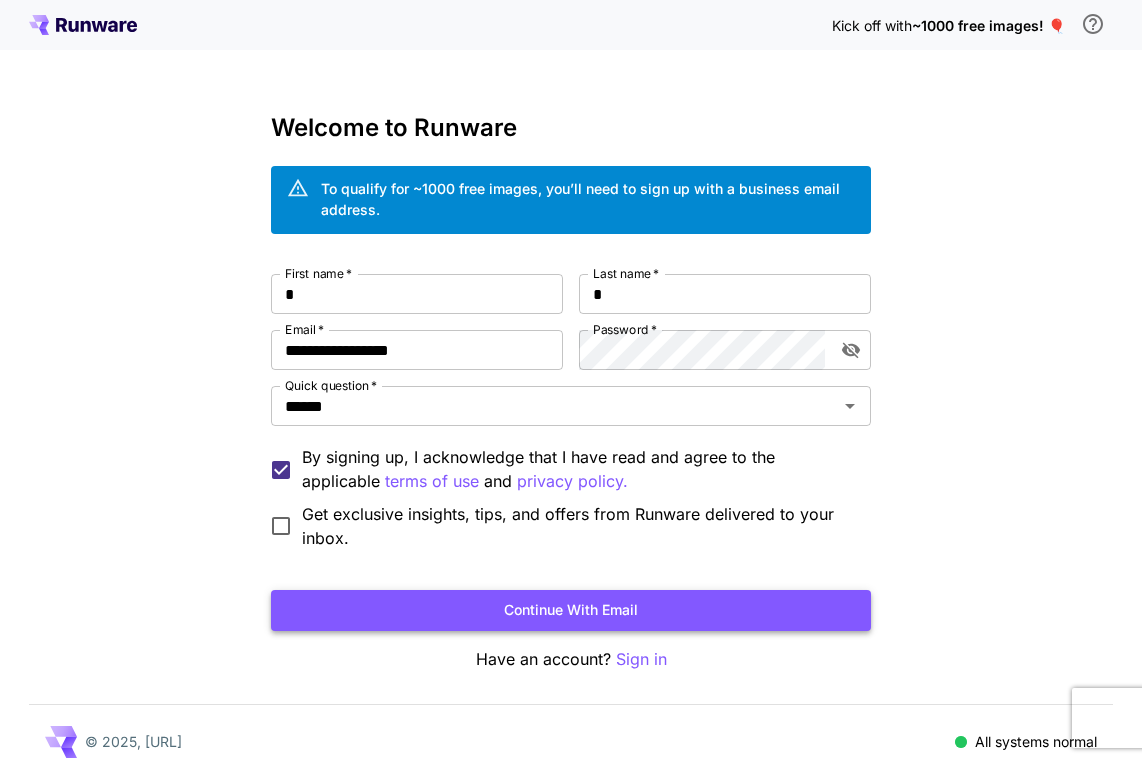 click on "Continue with email" at bounding box center [571, 610] 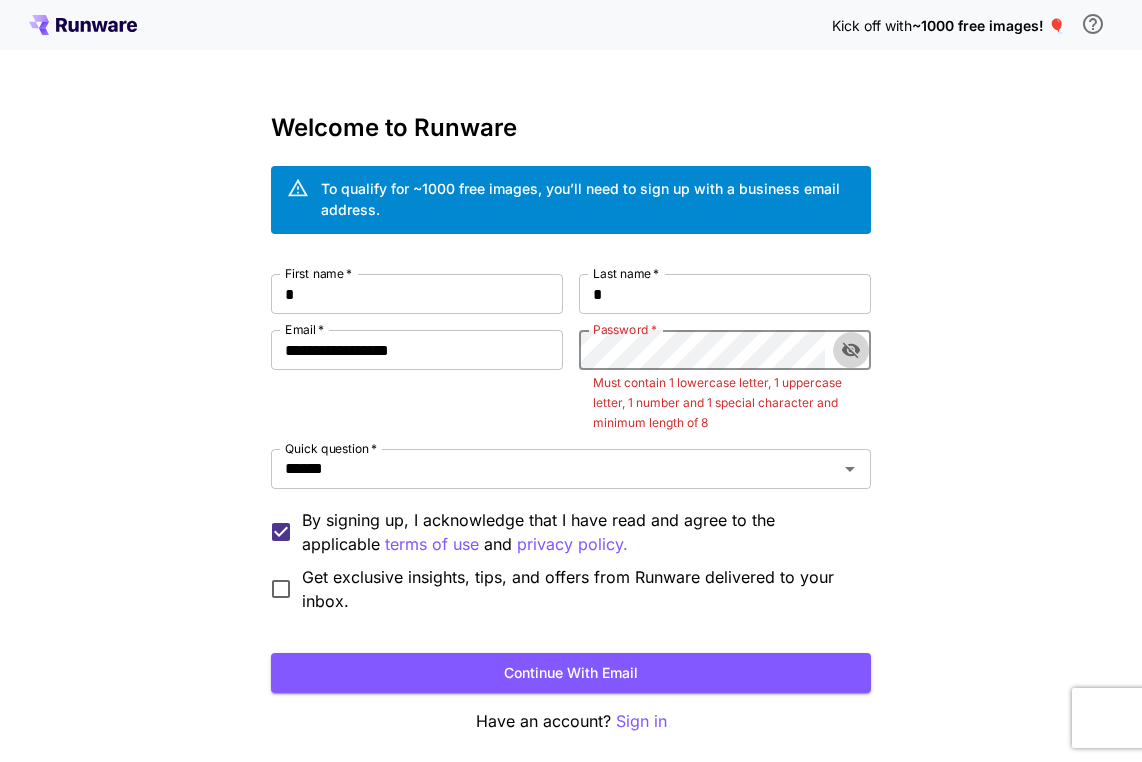 click 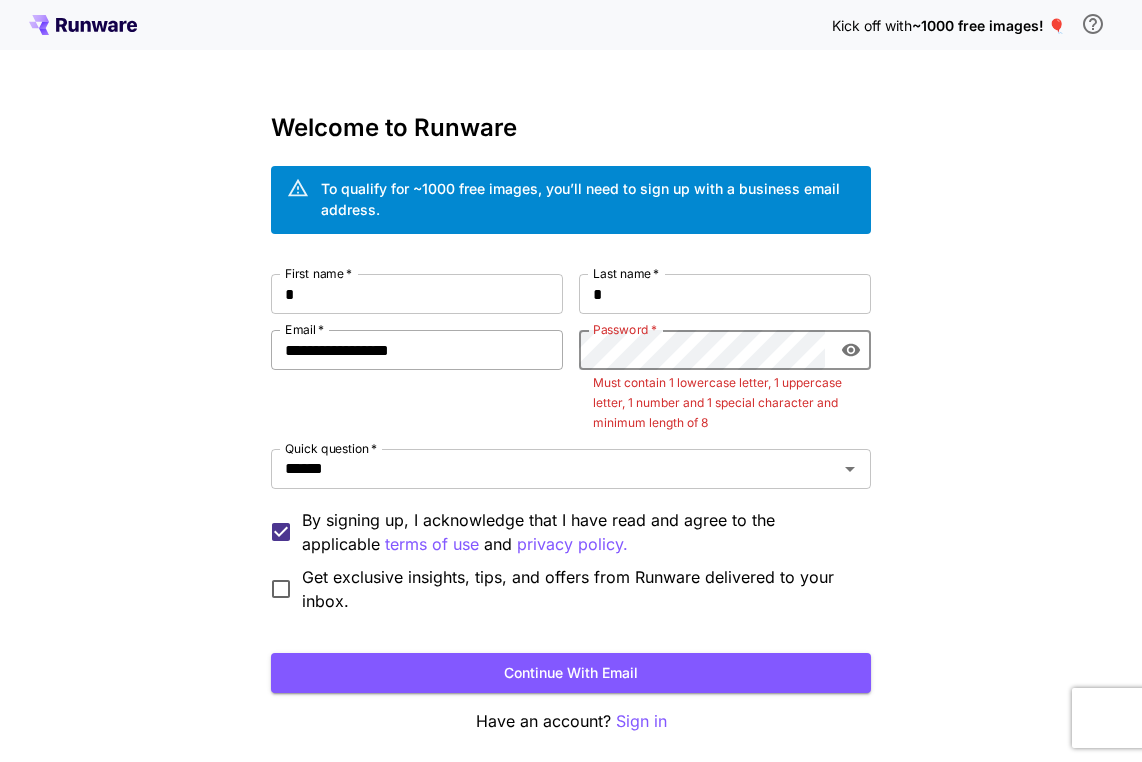 click on "**********" at bounding box center (571, 443) 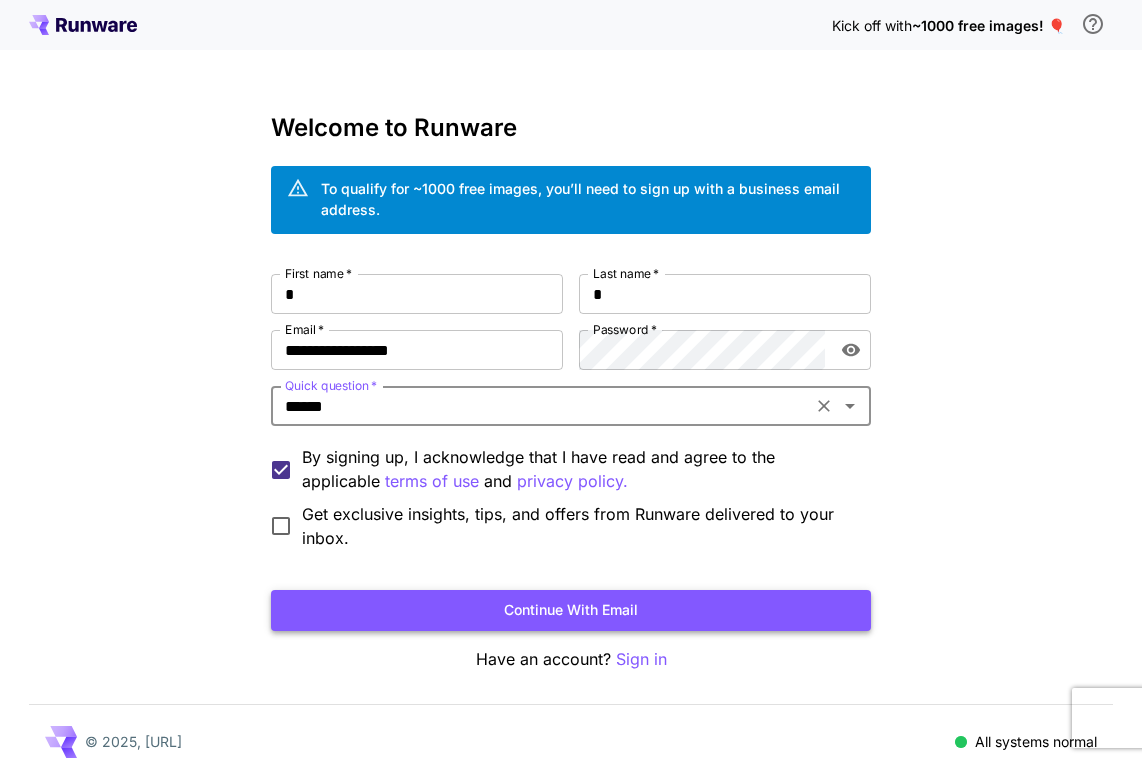 click on "Continue with email" at bounding box center [571, 610] 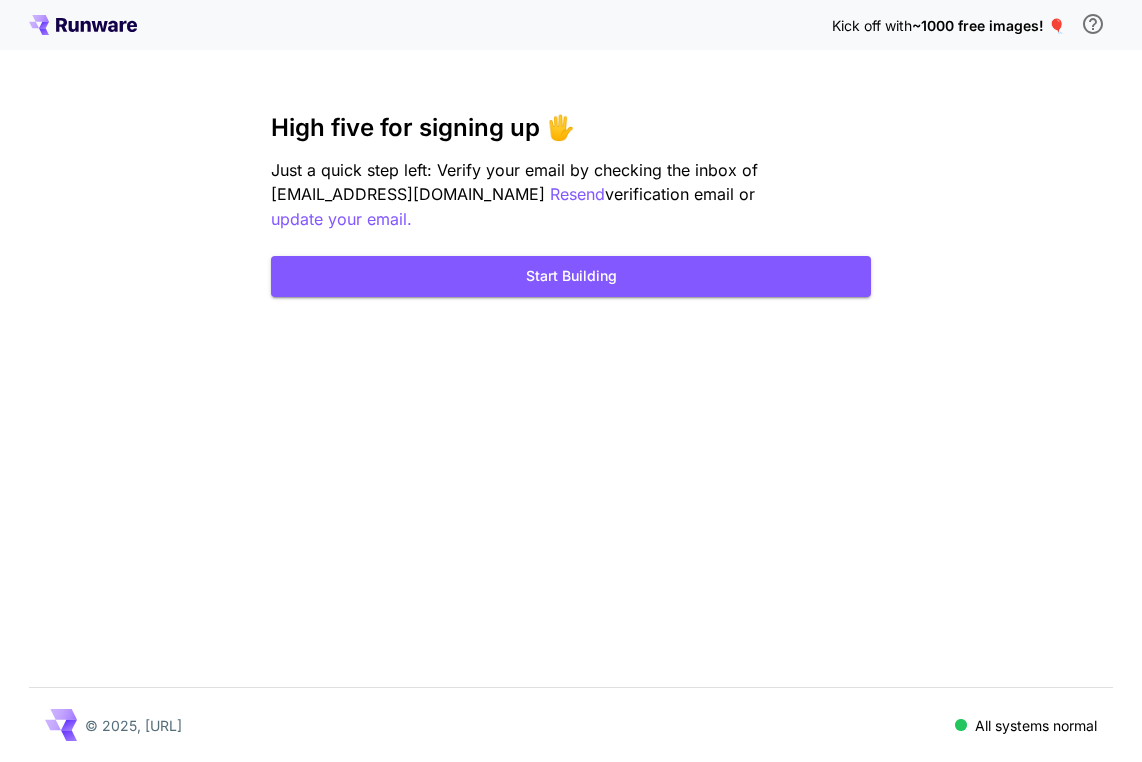 click on "High five for signing up 🖐️ Just a quick step left: Verify your email by checking the inbox of   [EMAIL_ADDRESS][DOMAIN_NAME]   Resend  verification email or  update your email." at bounding box center [571, 173] 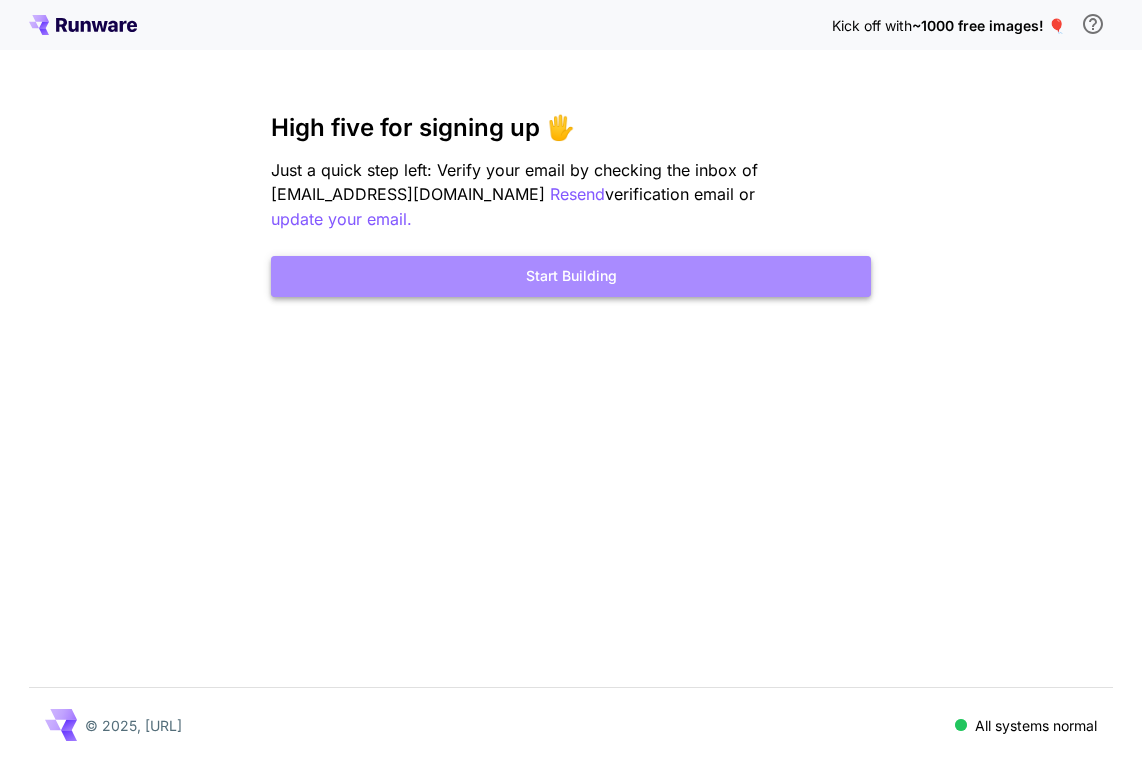 click on "Start Building" at bounding box center [571, 276] 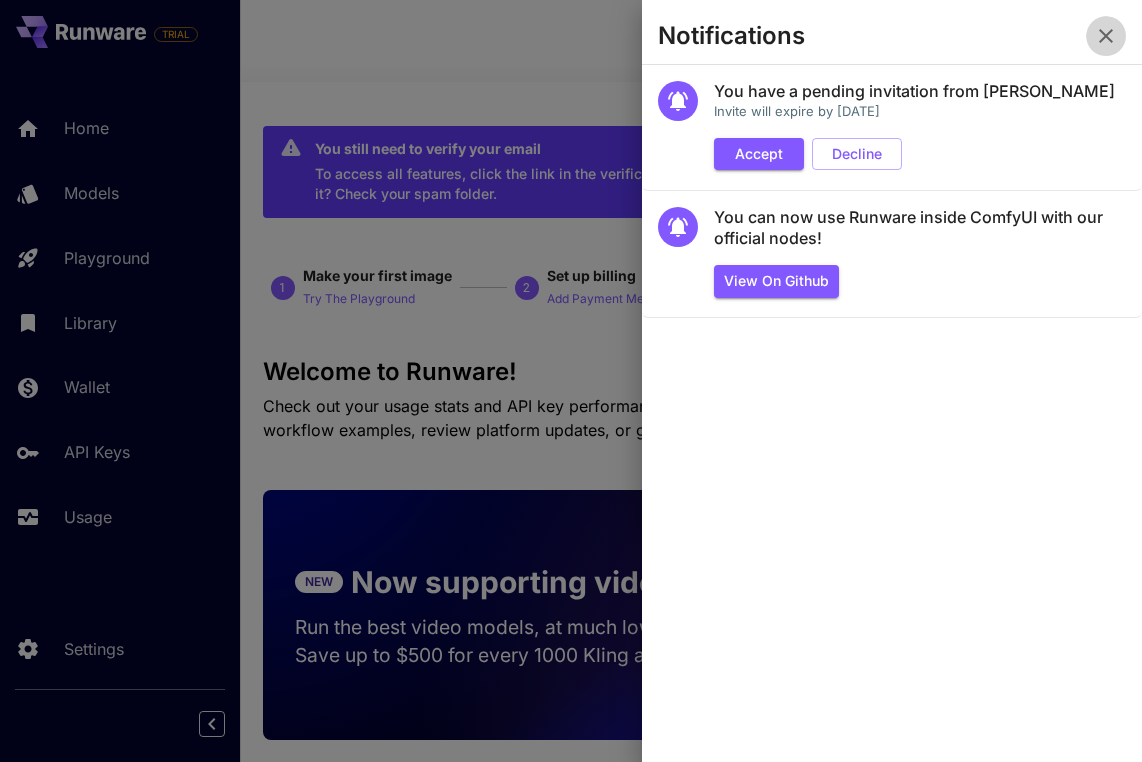click 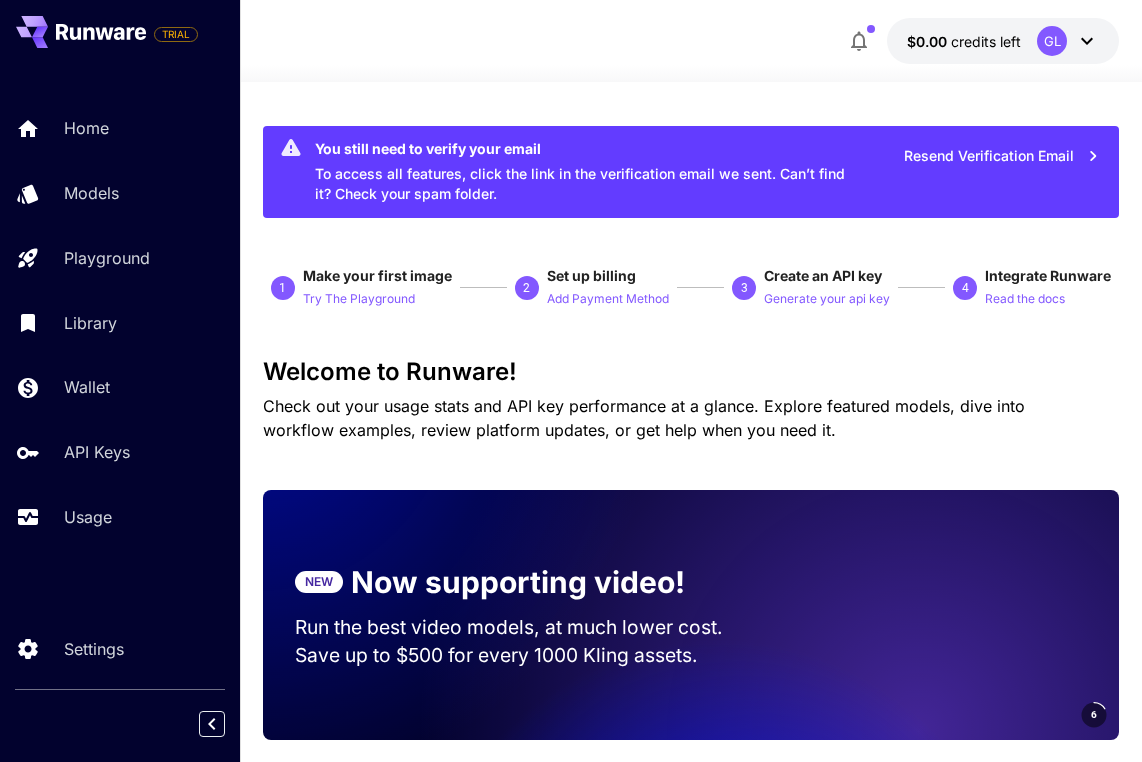 click on "GL" at bounding box center (1052, 41) 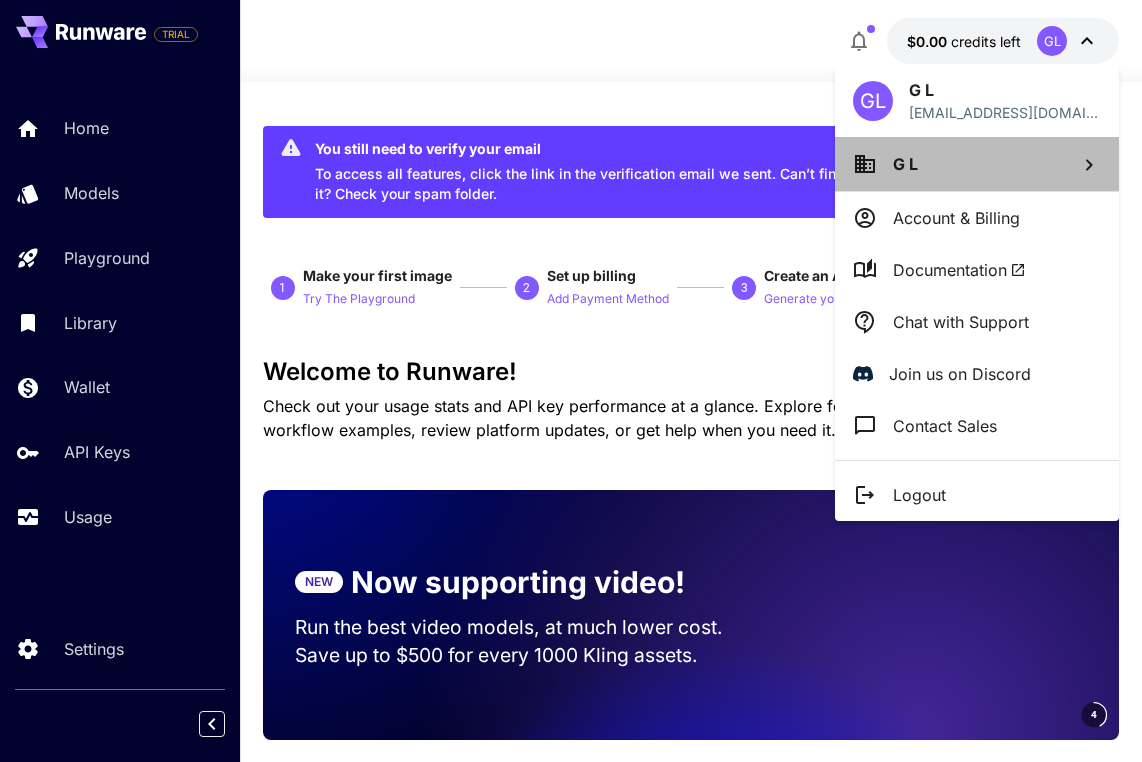click on "G L" at bounding box center (977, 164) 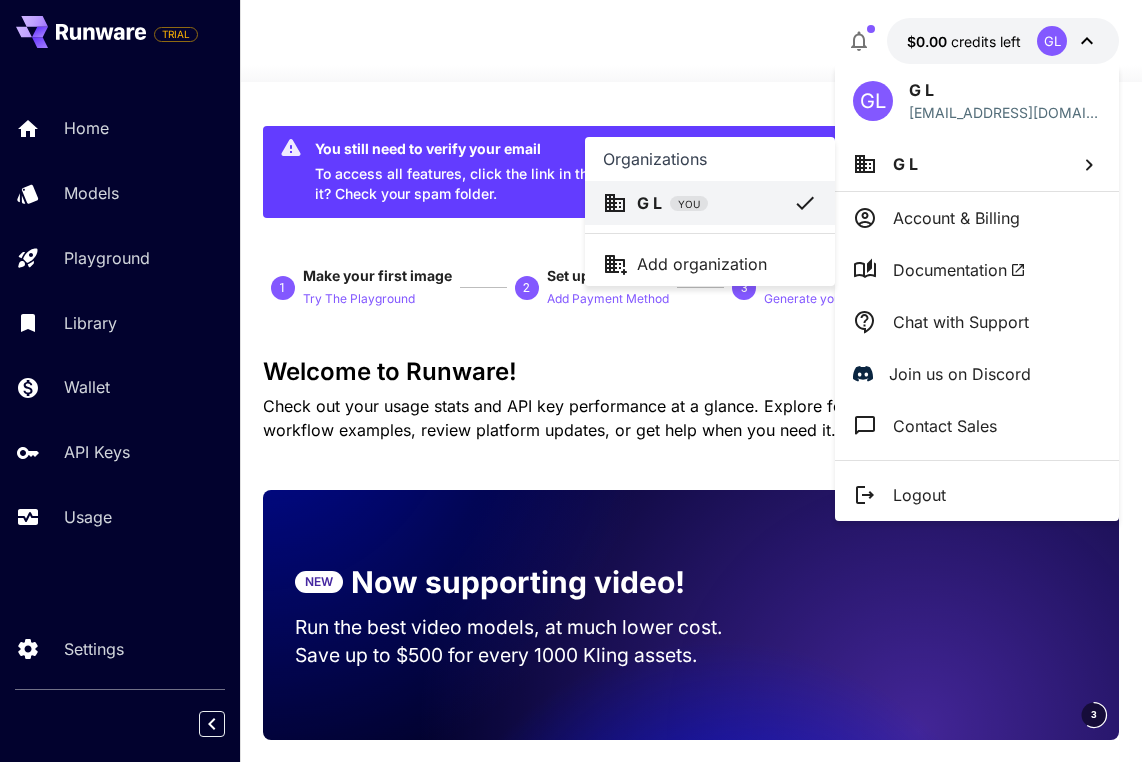 click at bounding box center [571, 381] 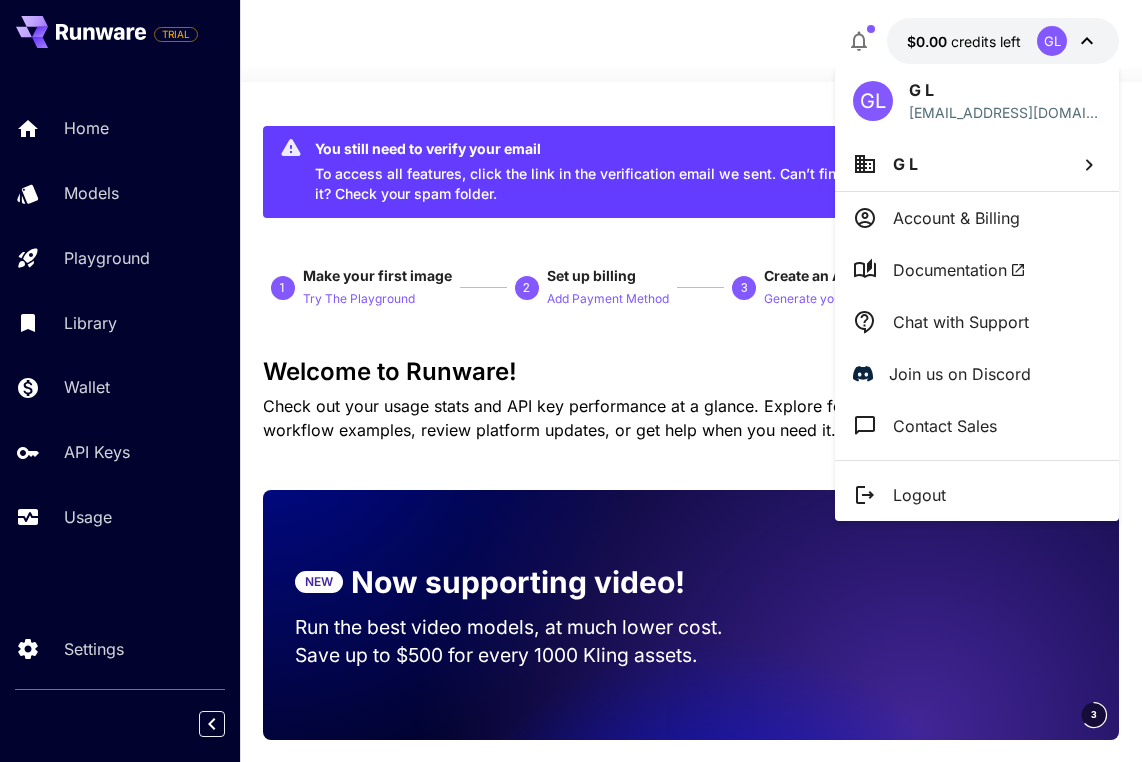 click at bounding box center (571, 381) 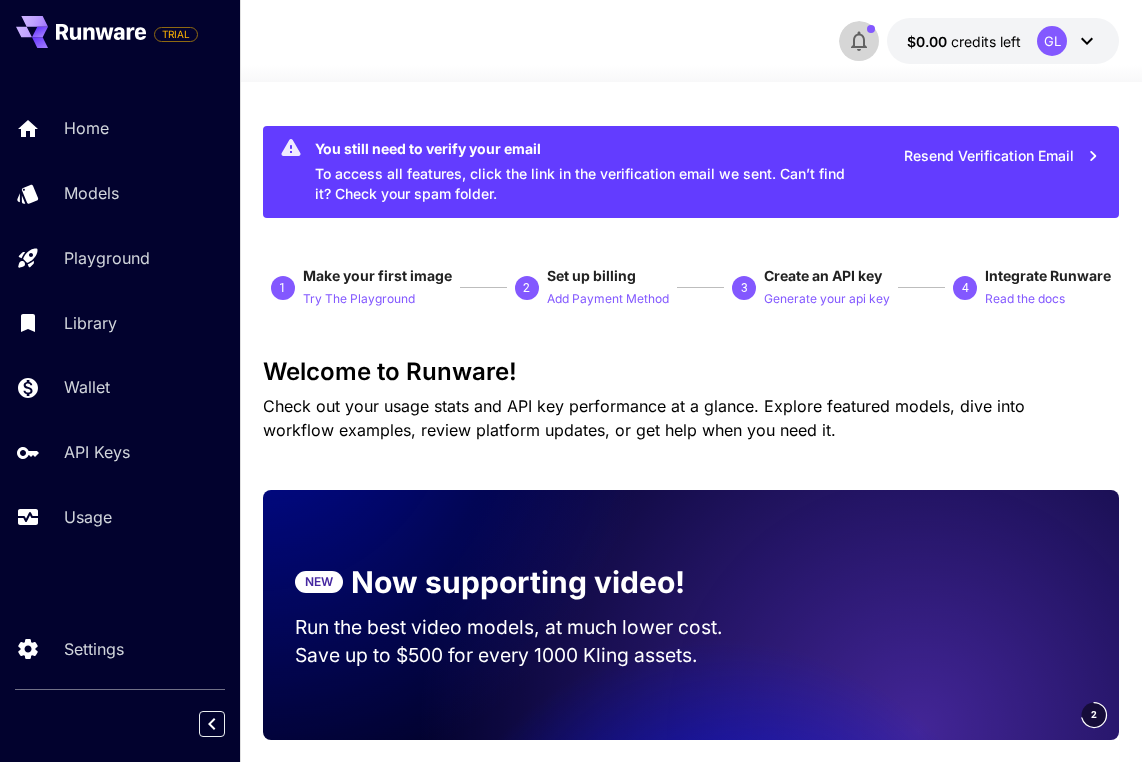 click 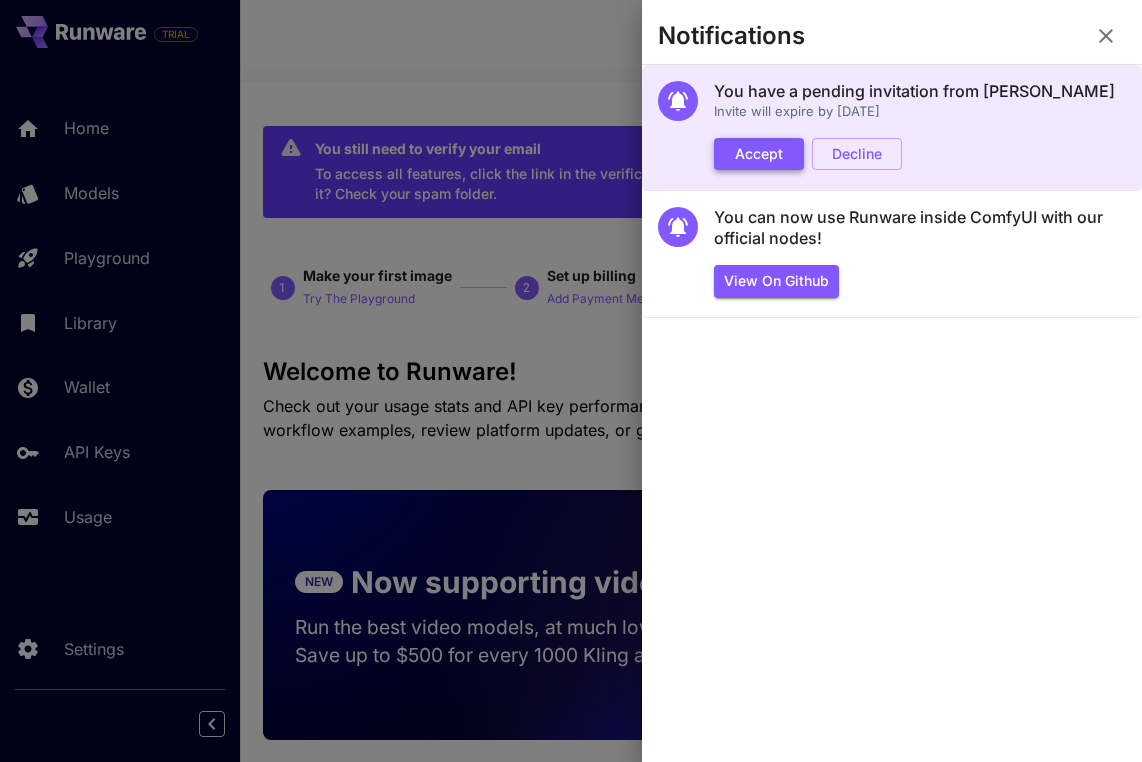click on "Accept" at bounding box center (759, 154) 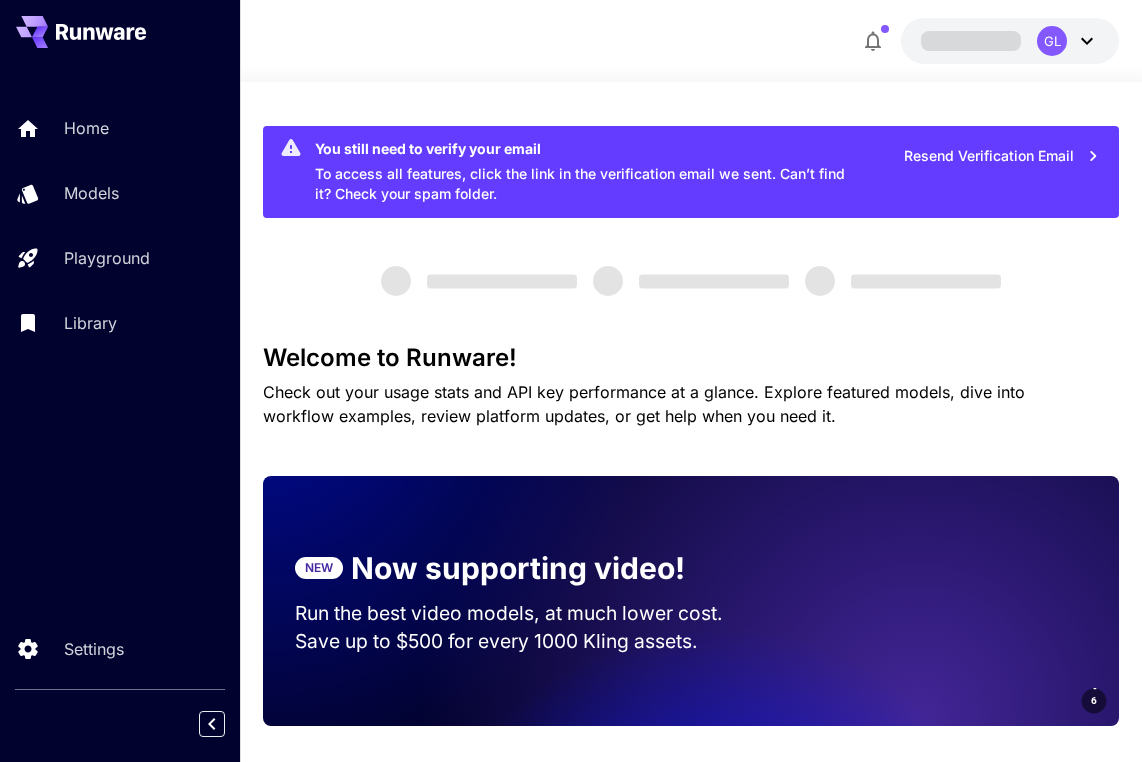 scroll, scrollTop: 0, scrollLeft: 0, axis: both 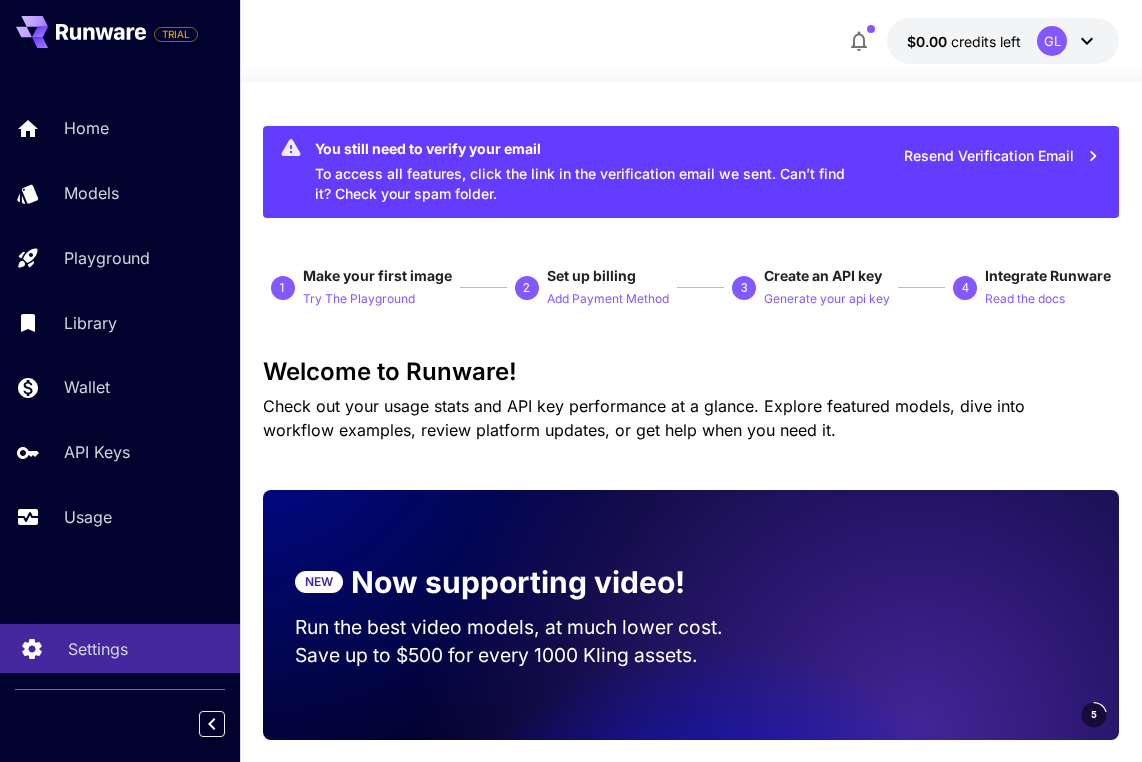 click on "Settings" at bounding box center (98, 649) 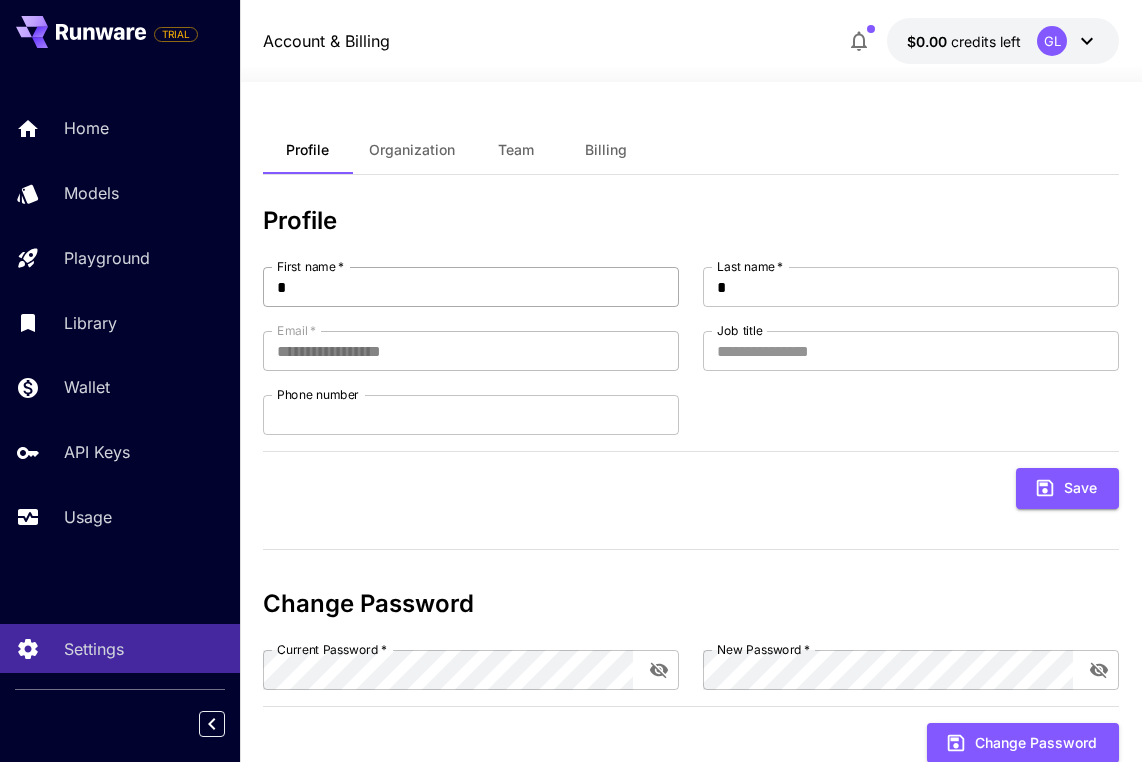 click on "*" at bounding box center [471, 287] 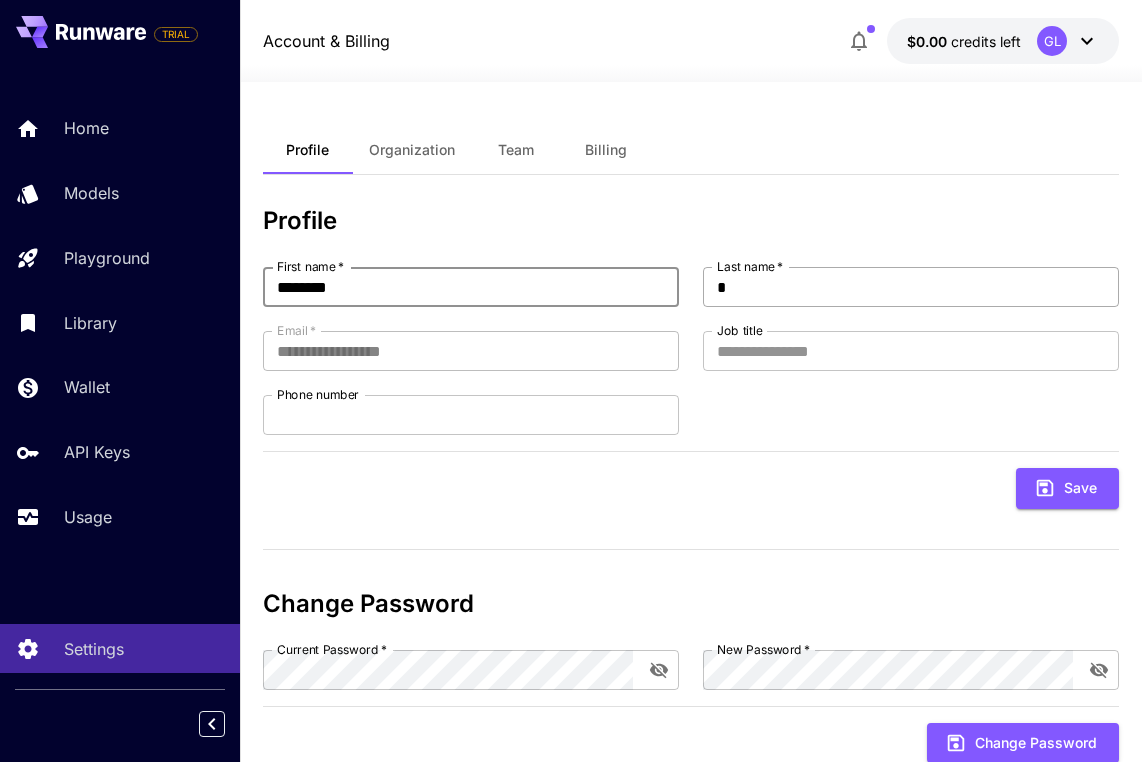 type on "********" 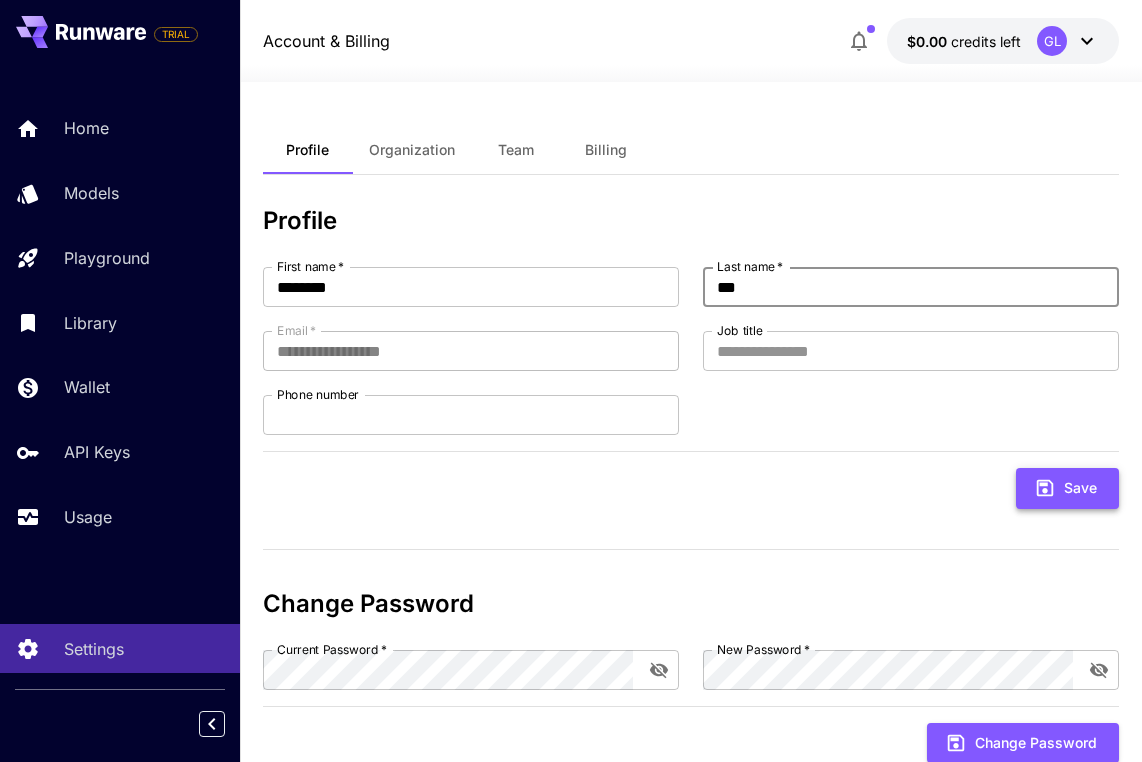 type on "***" 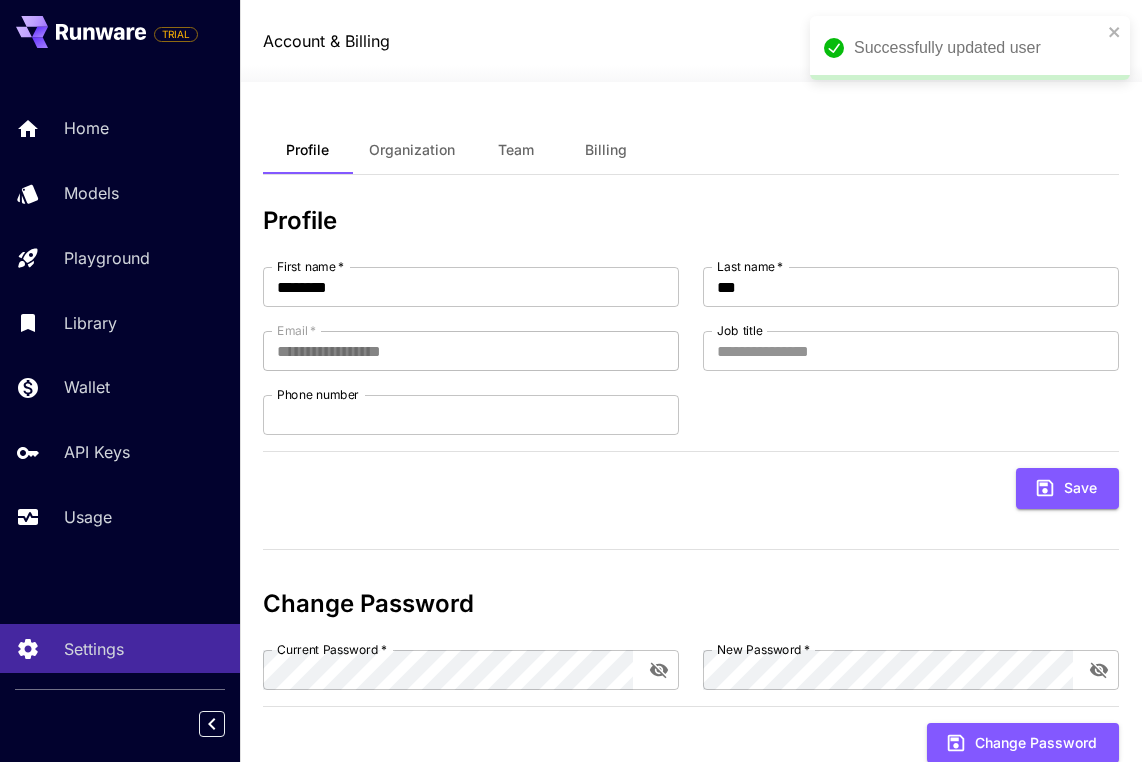 click on "Organization" at bounding box center (412, 150) 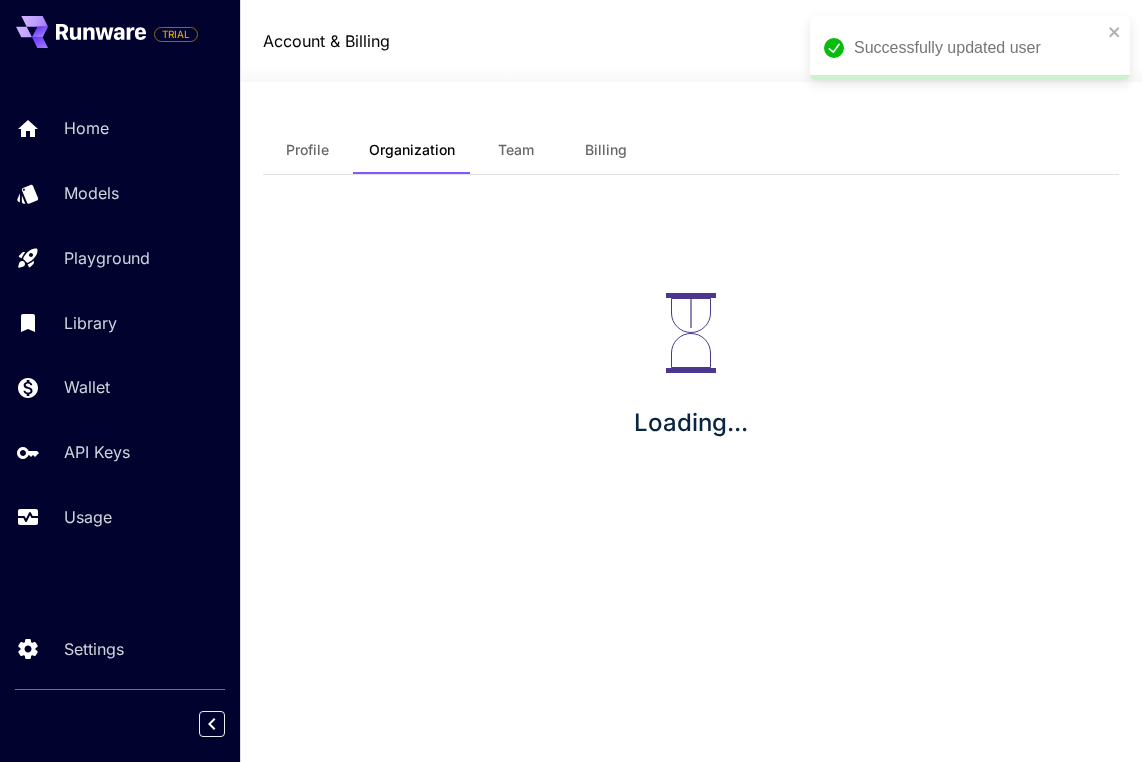click on "Team" at bounding box center [516, 150] 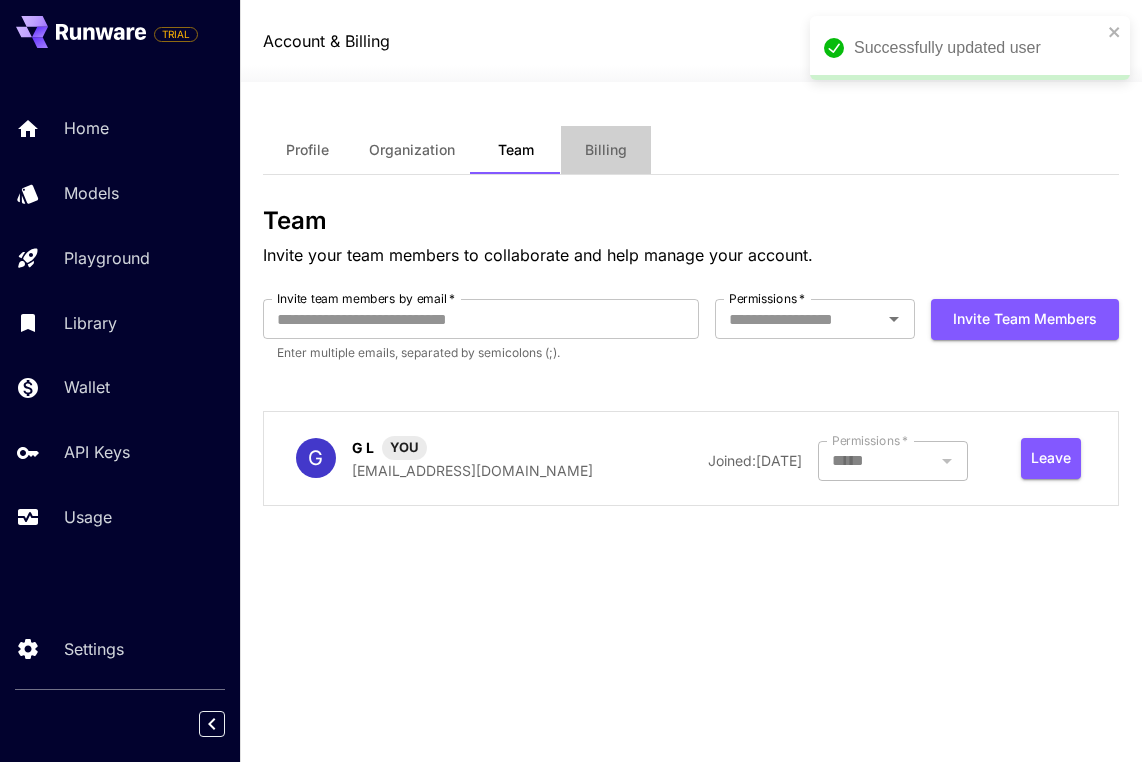 click on "Billing" at bounding box center [606, 150] 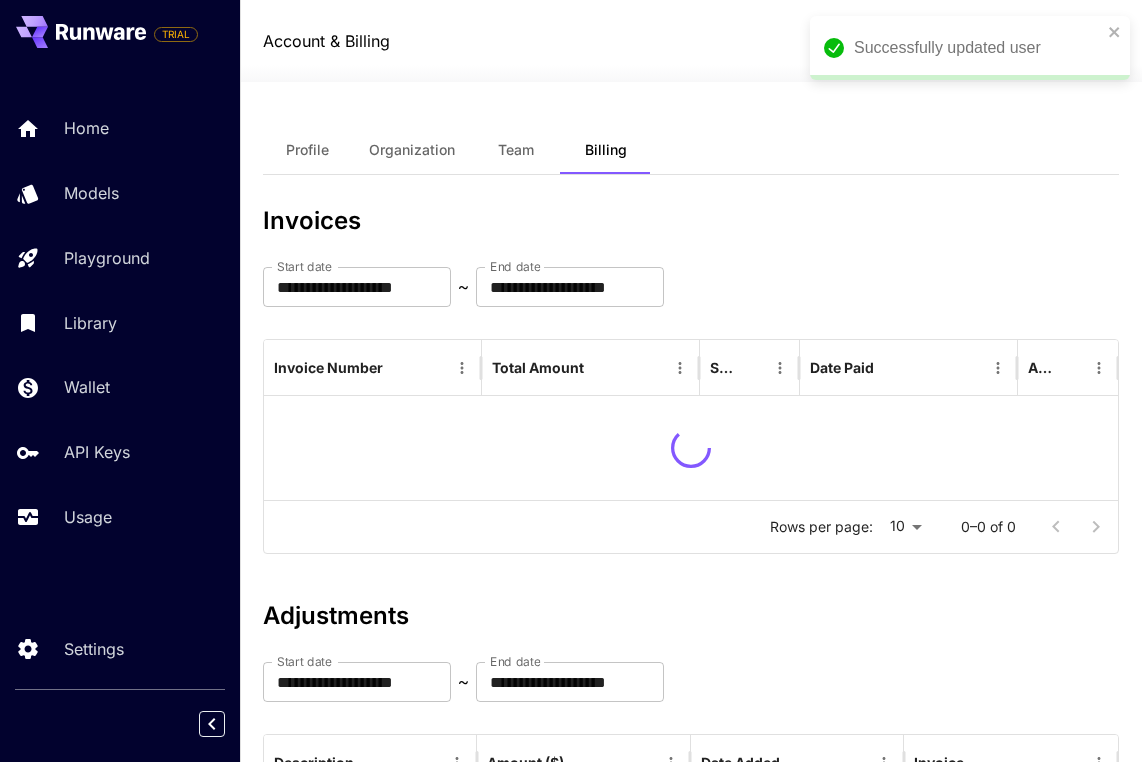 click on "Team" at bounding box center (516, 150) 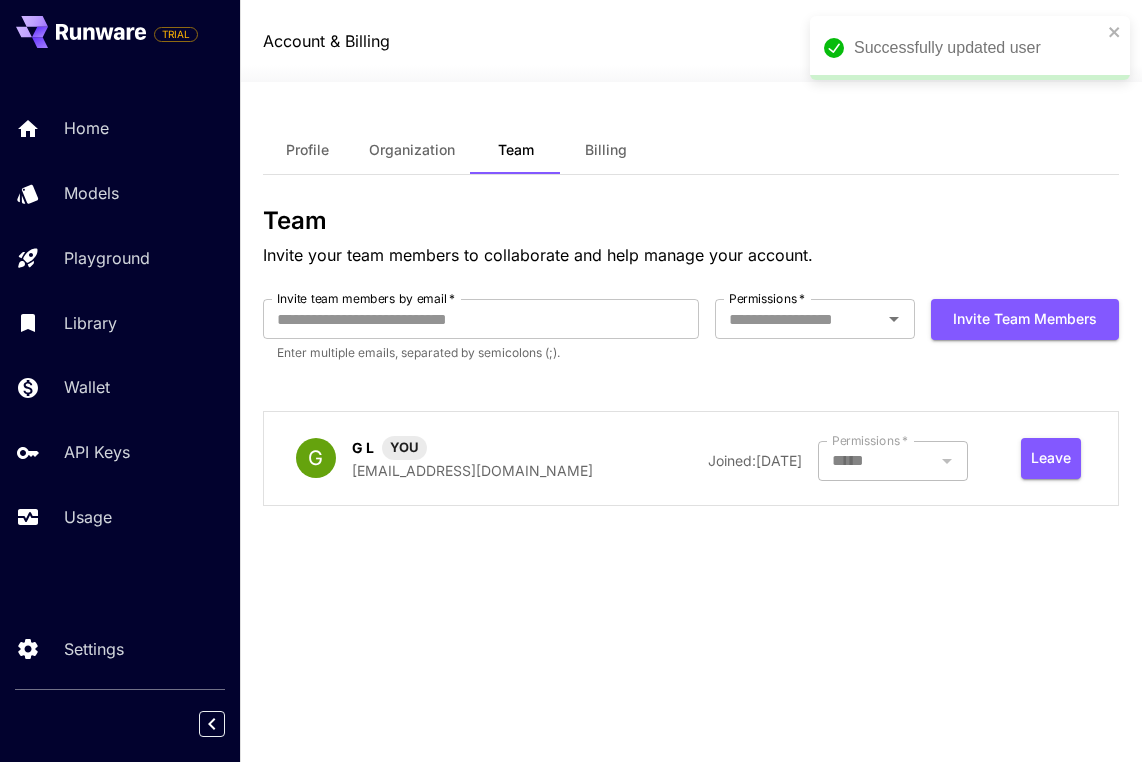 click at bounding box center [893, 461] 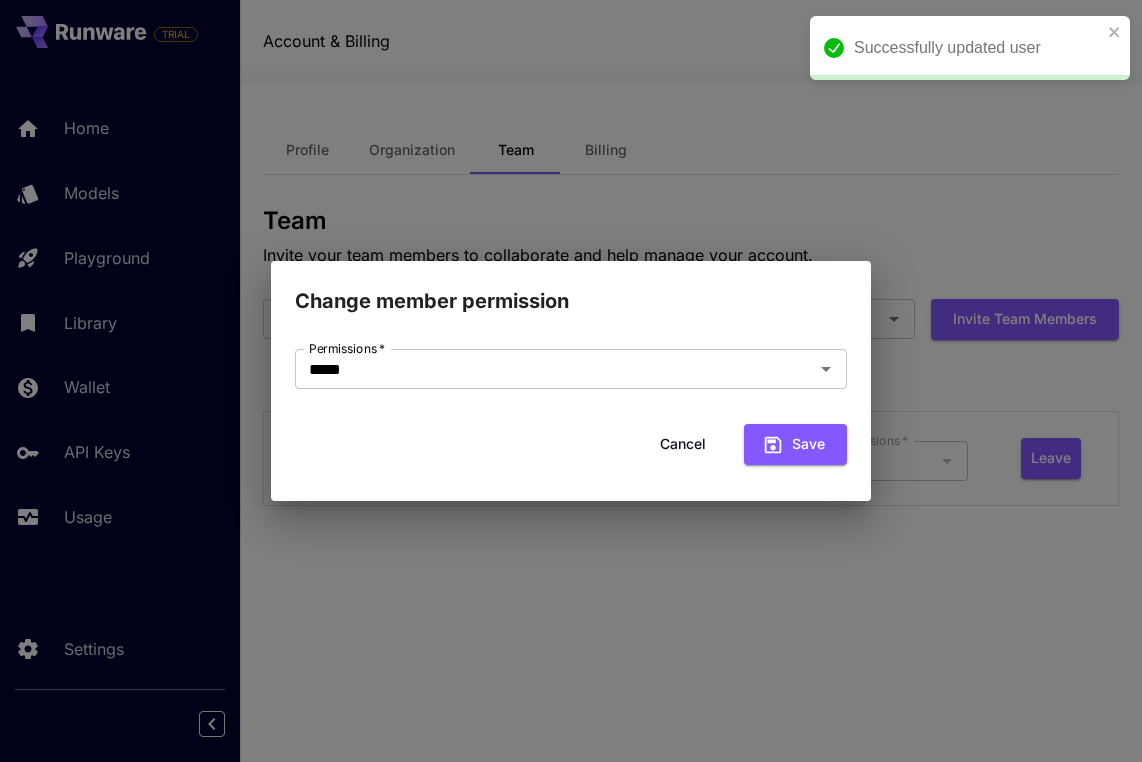 click on "Change member permission Permissions   * ***** Permissions   * Cancel Save" at bounding box center (571, 381) 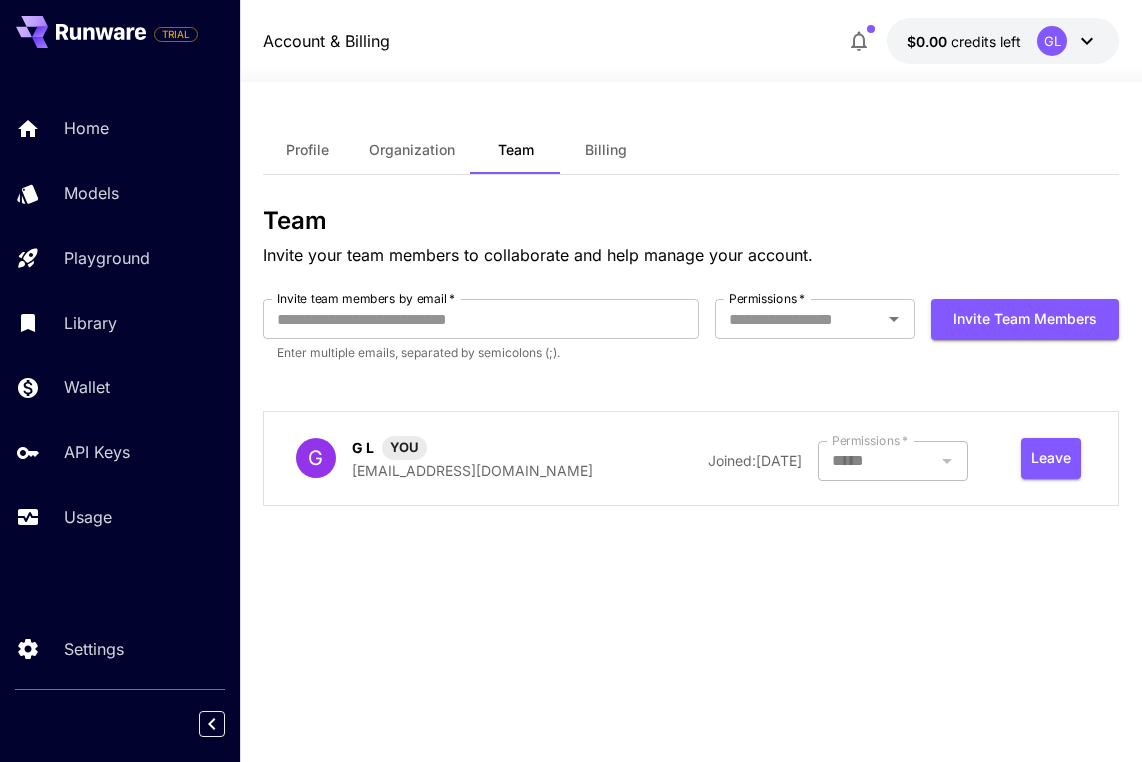 click on "$0.00    credits left  GL" at bounding box center [1003, 41] 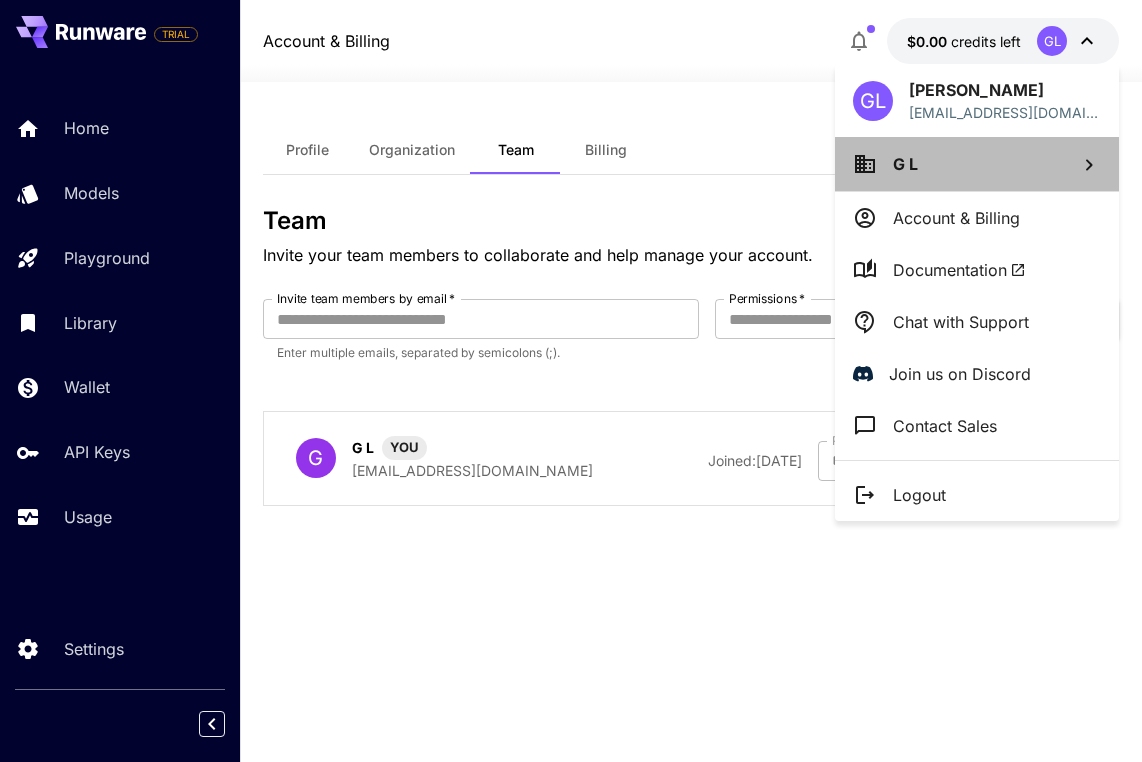 click on "G L" at bounding box center [977, 164] 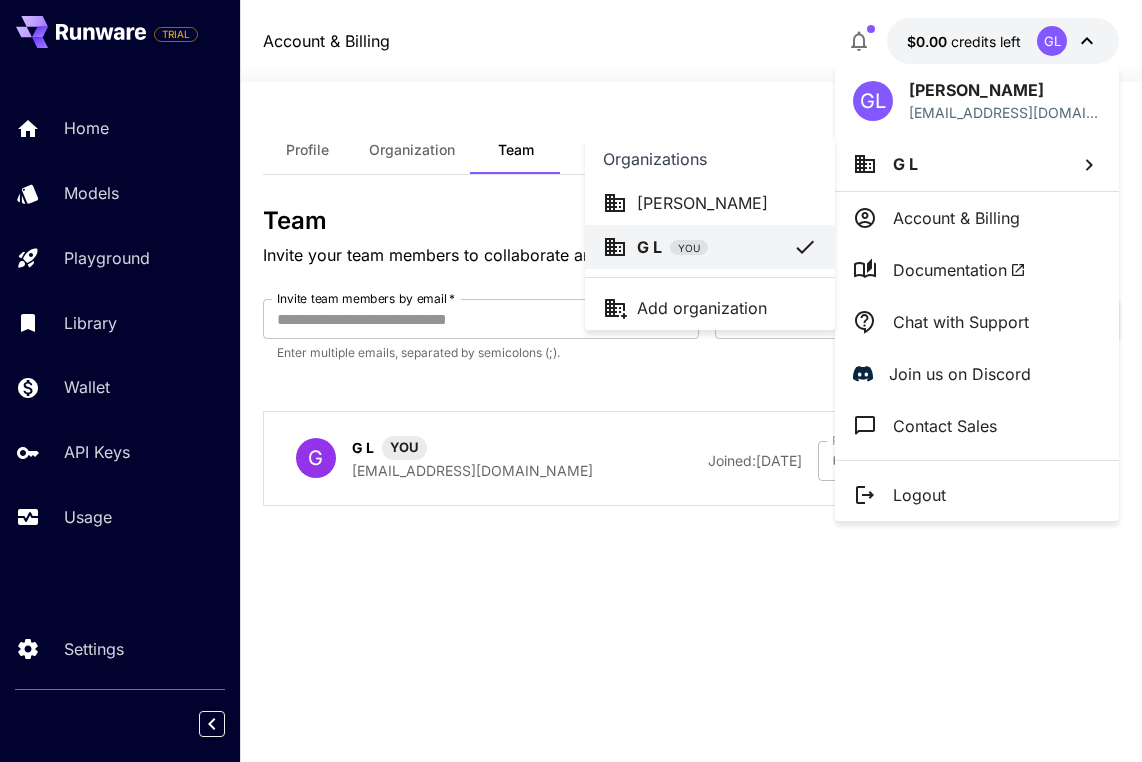 click on "Abel Mengistu" at bounding box center [702, 203] 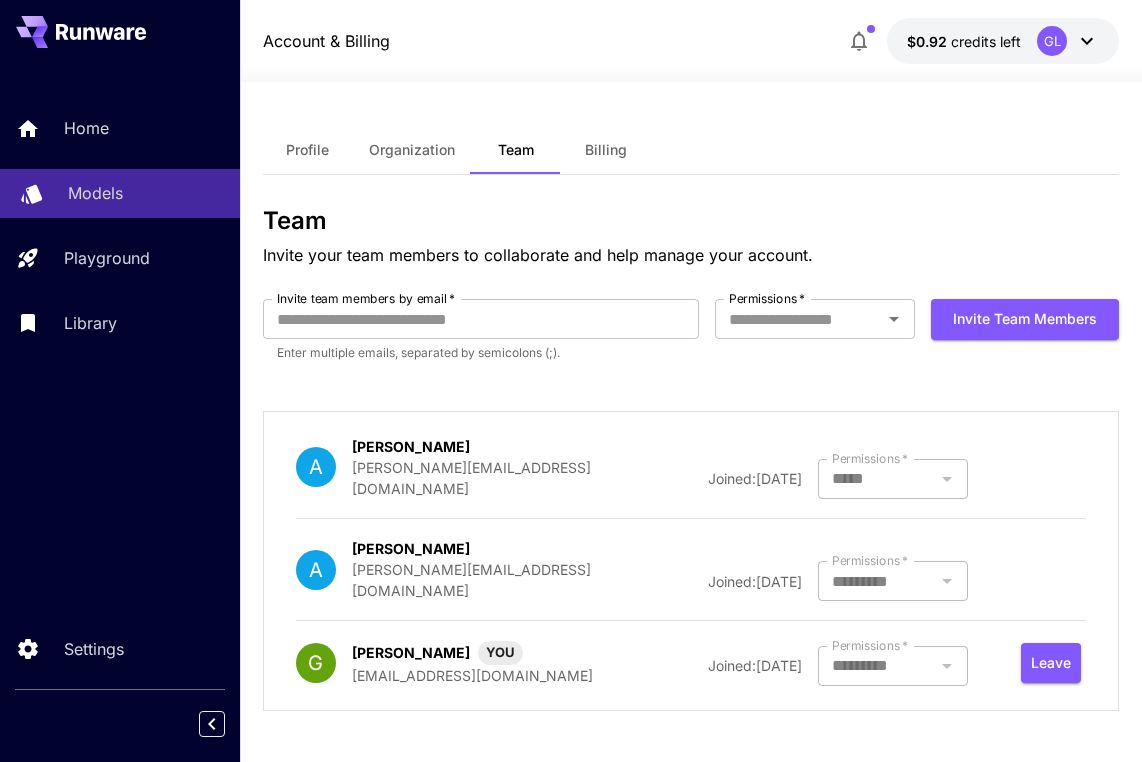click on "Models" at bounding box center (95, 193) 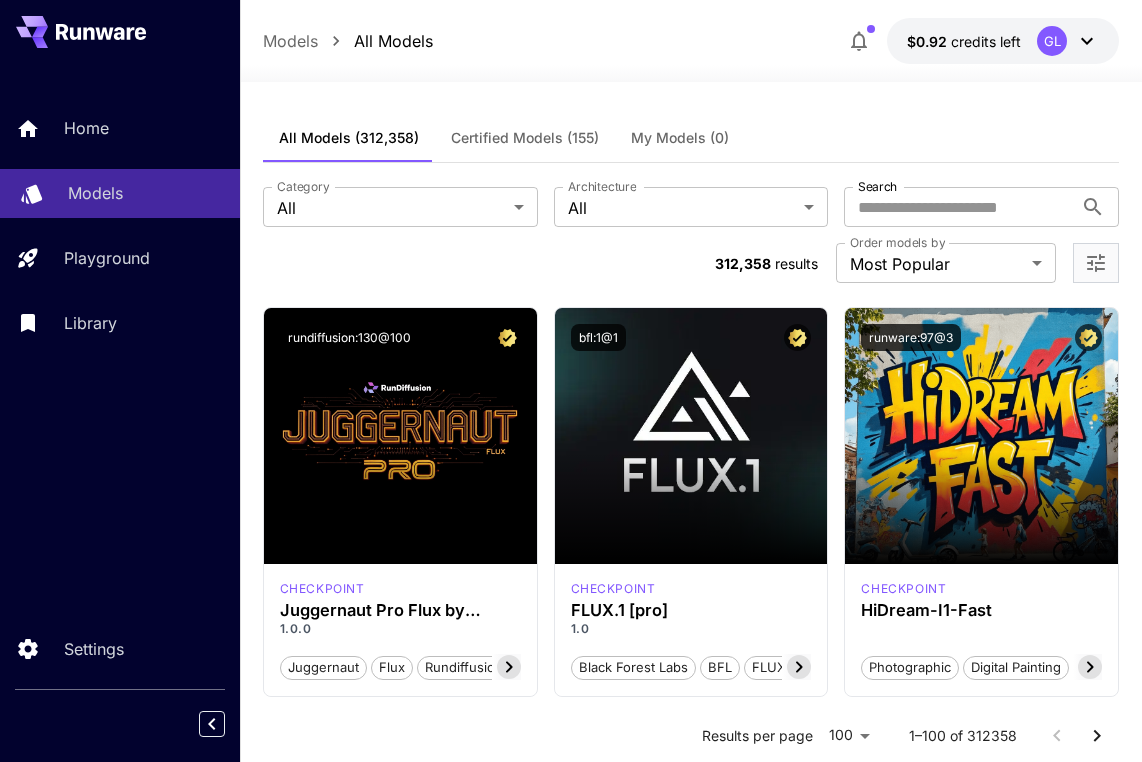 click on "Models" at bounding box center [120, 193] 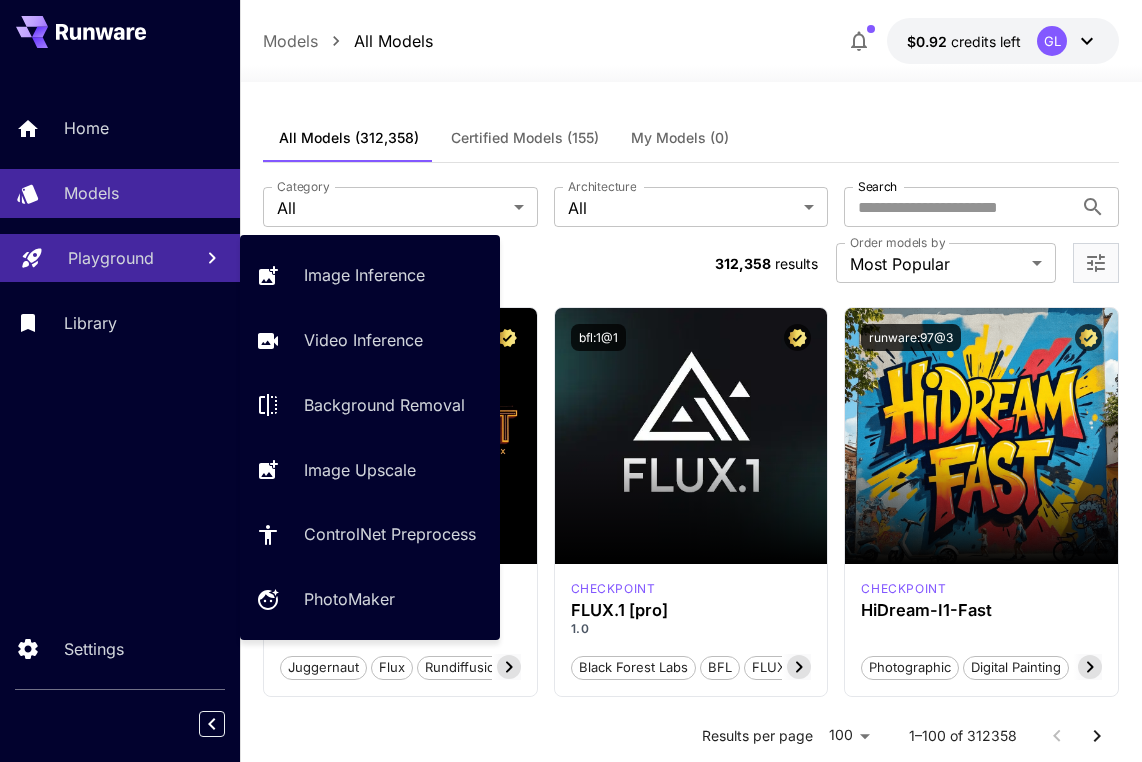 click on "Playground" at bounding box center [111, 258] 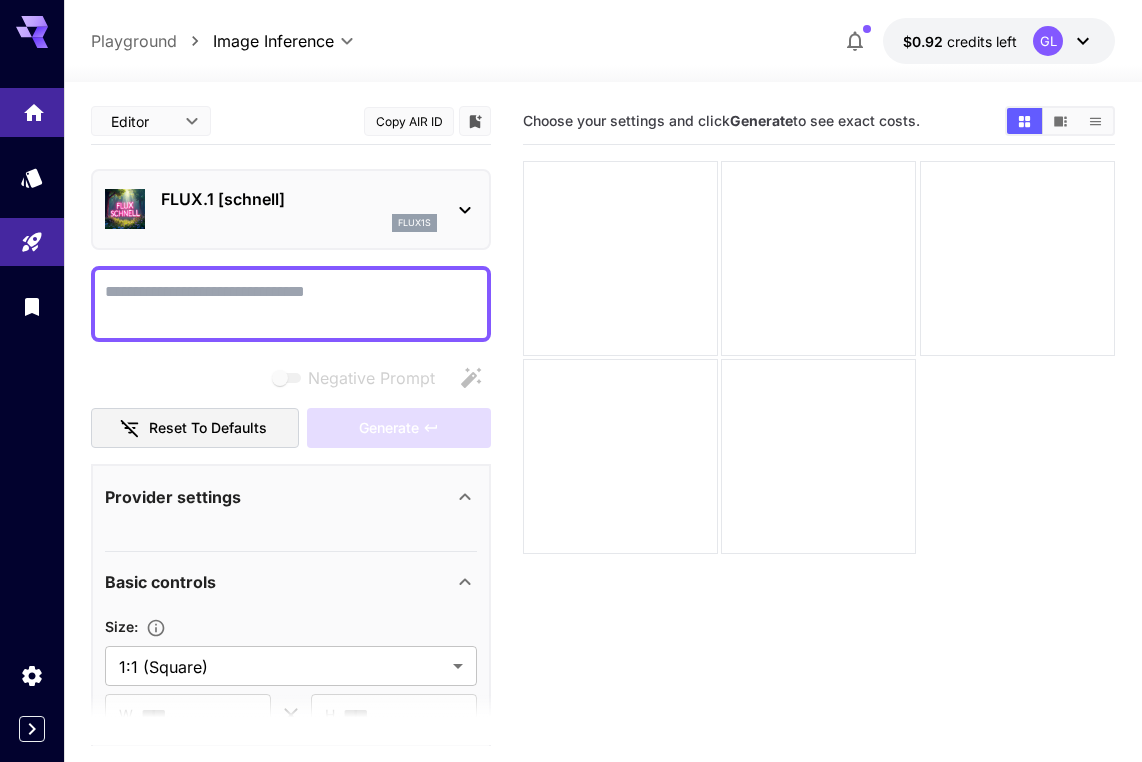 click at bounding box center [32, 112] 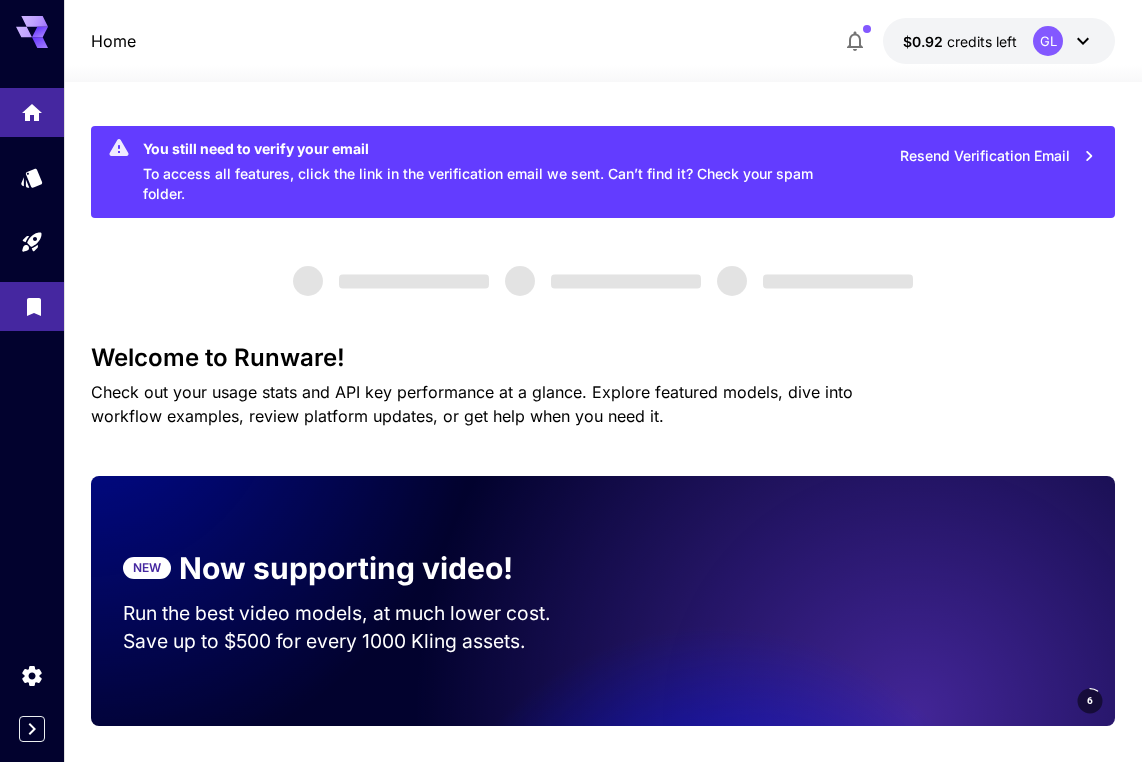 click 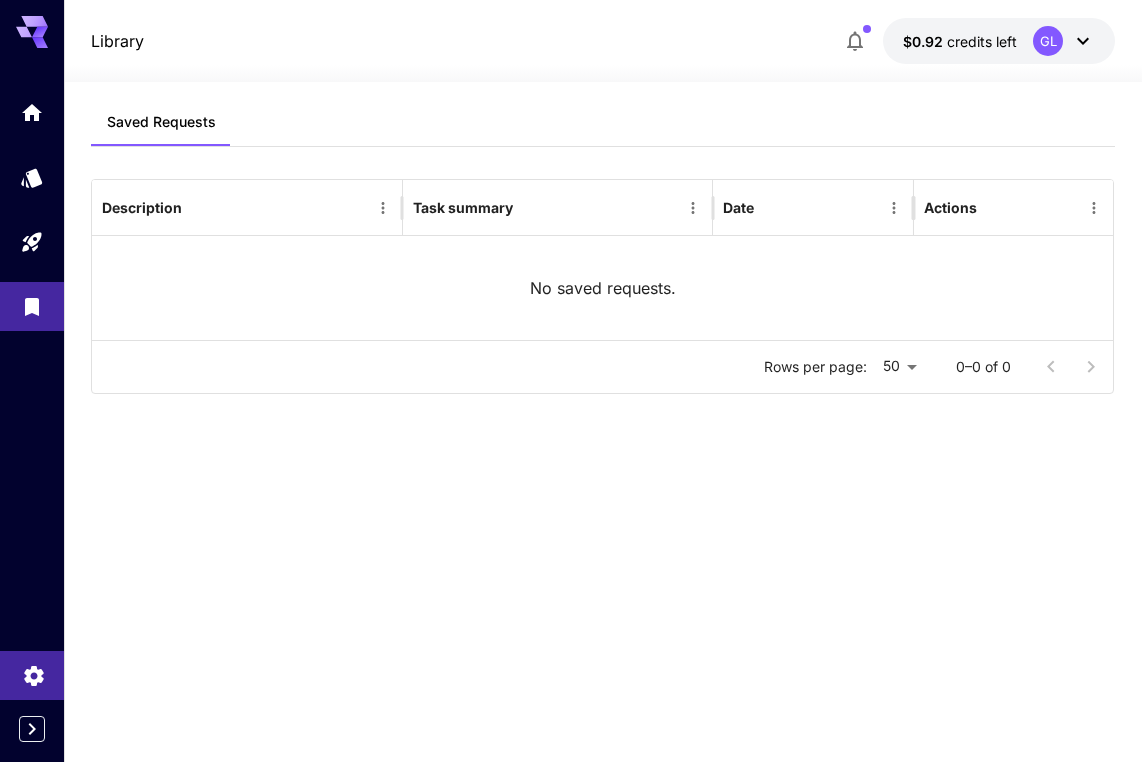 click 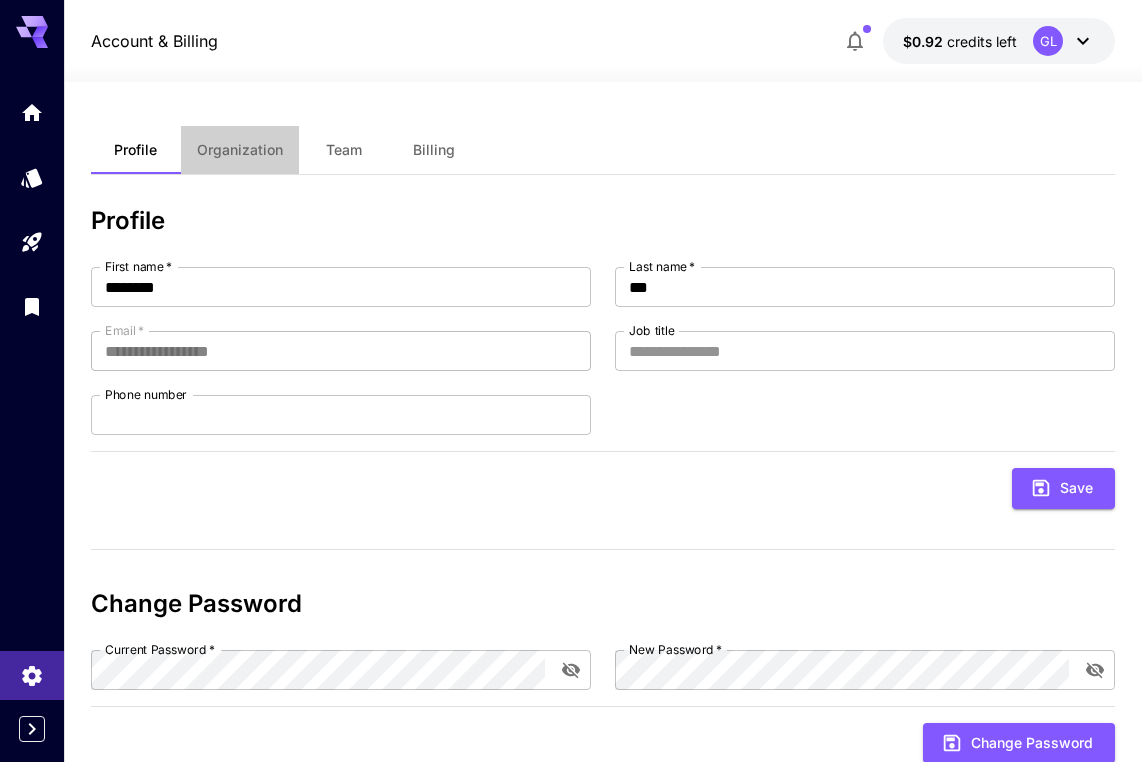 click on "Organization" at bounding box center [240, 150] 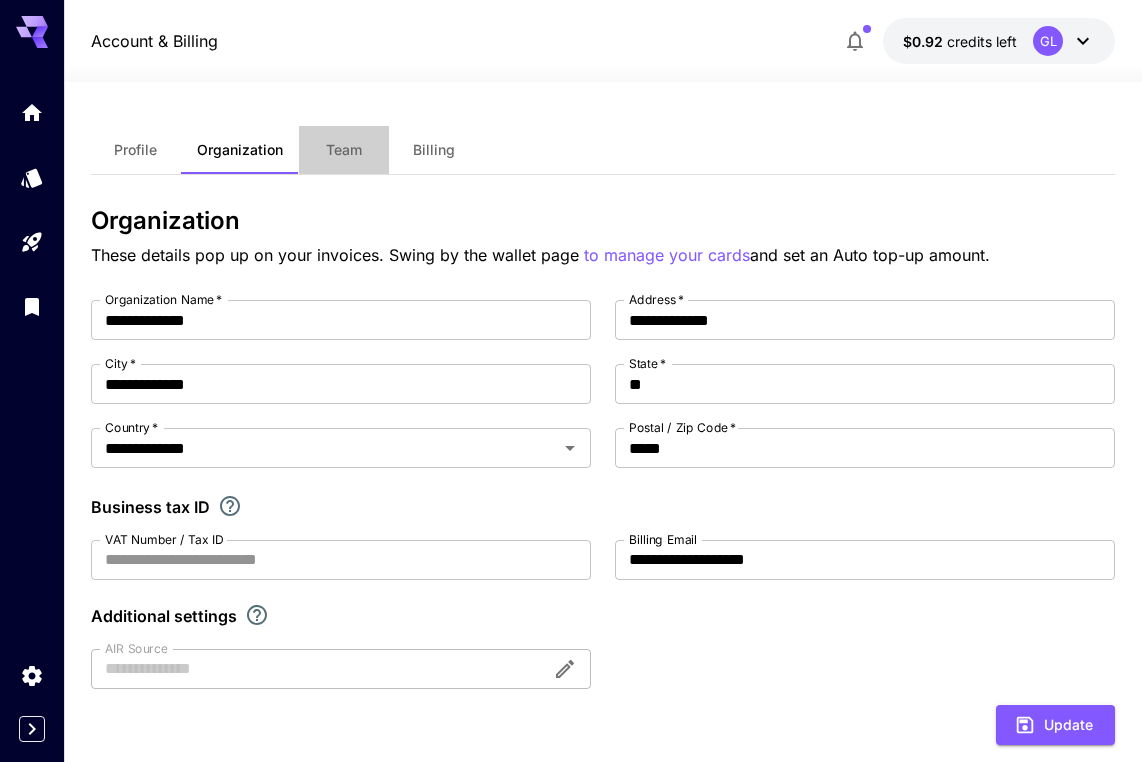 click on "Team" at bounding box center (344, 150) 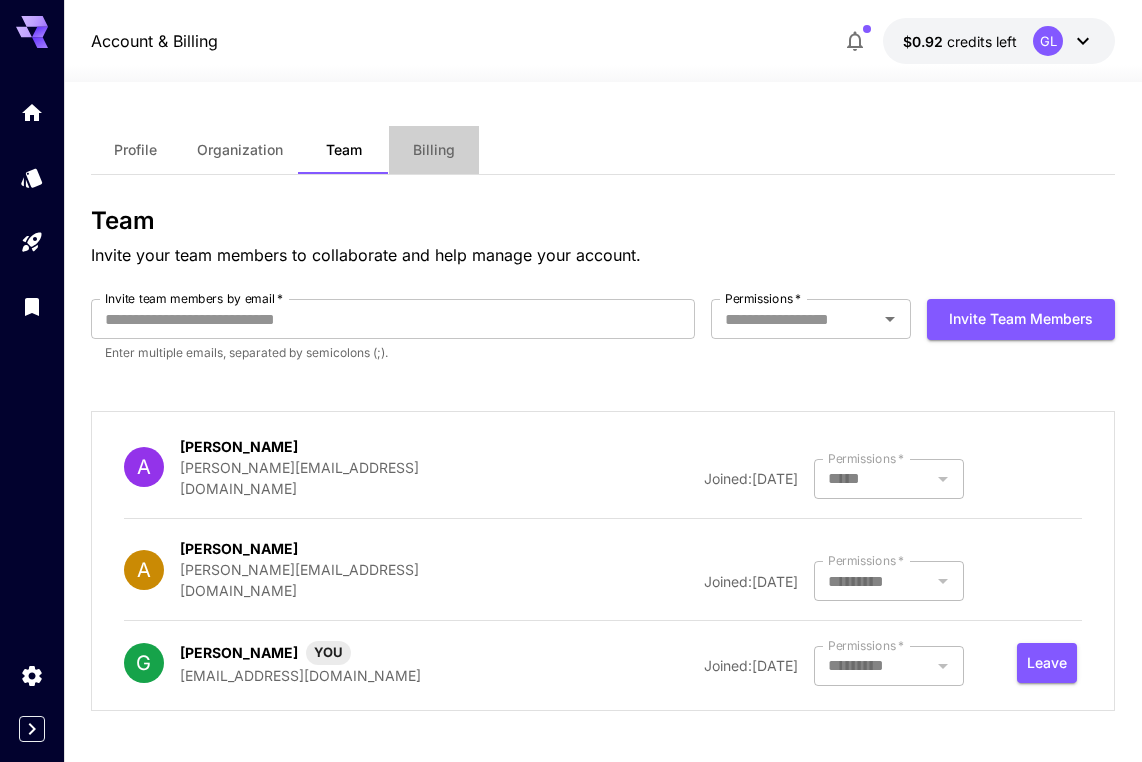 click on "Billing" at bounding box center (434, 150) 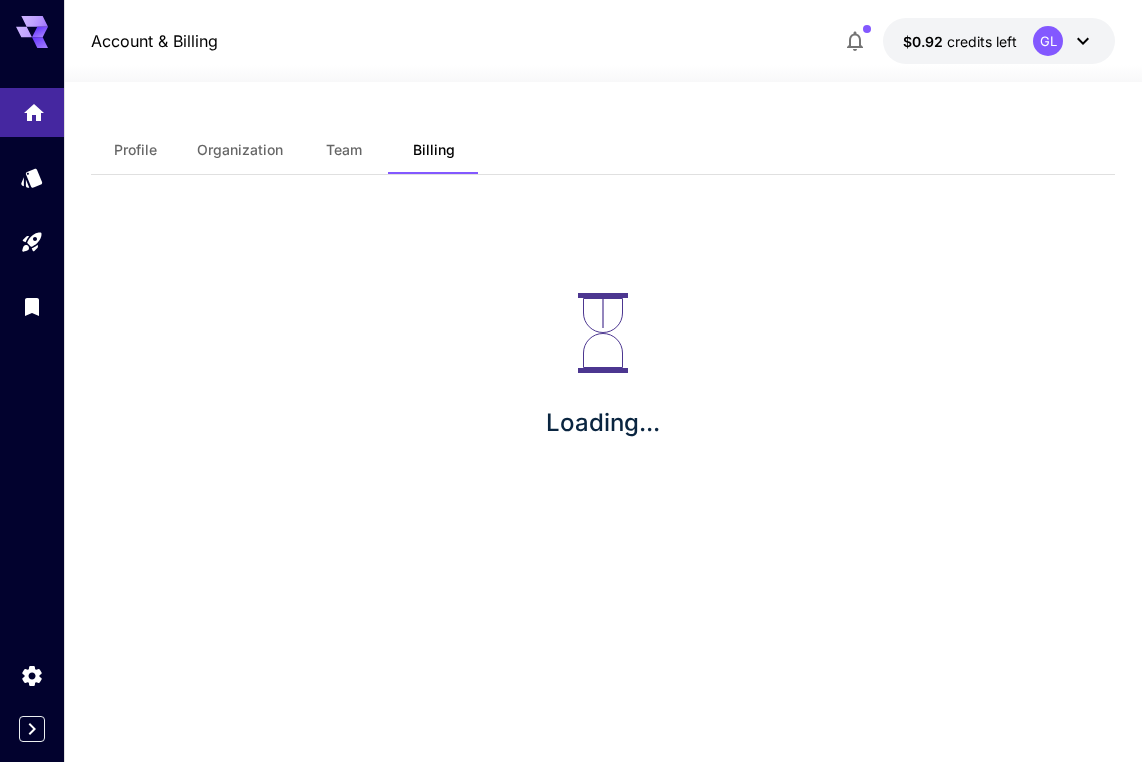click at bounding box center (32, 112) 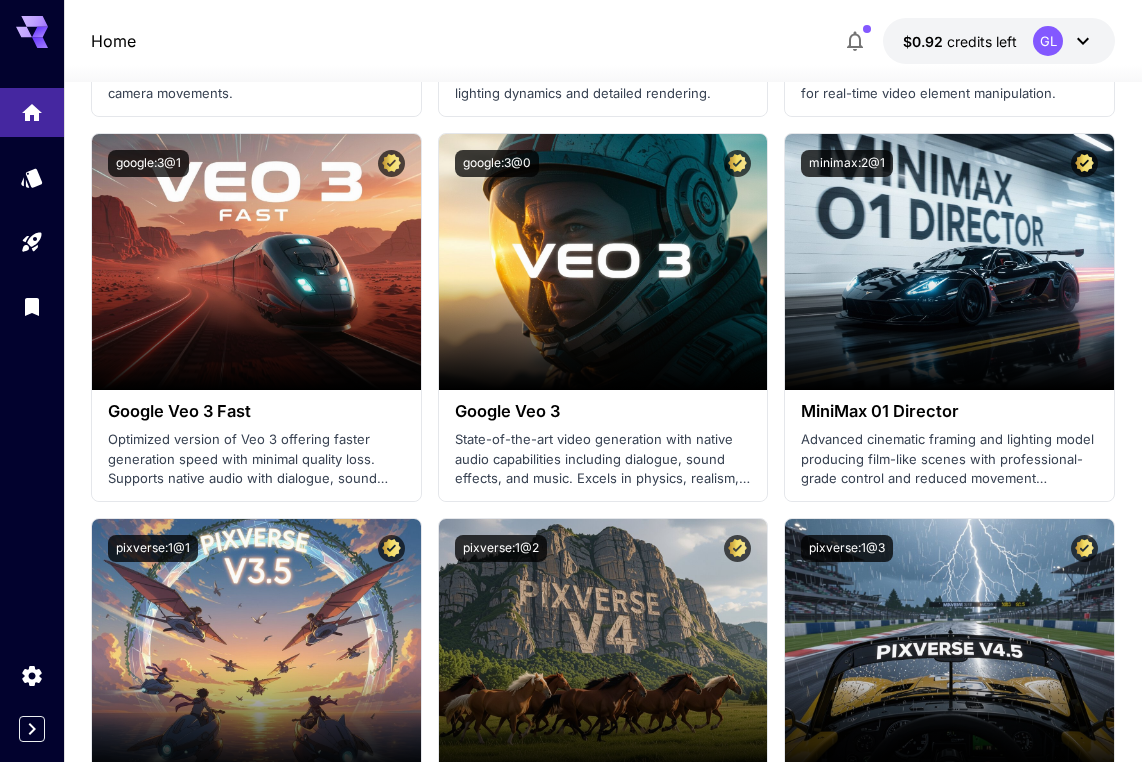 scroll, scrollTop: 1707, scrollLeft: 0, axis: vertical 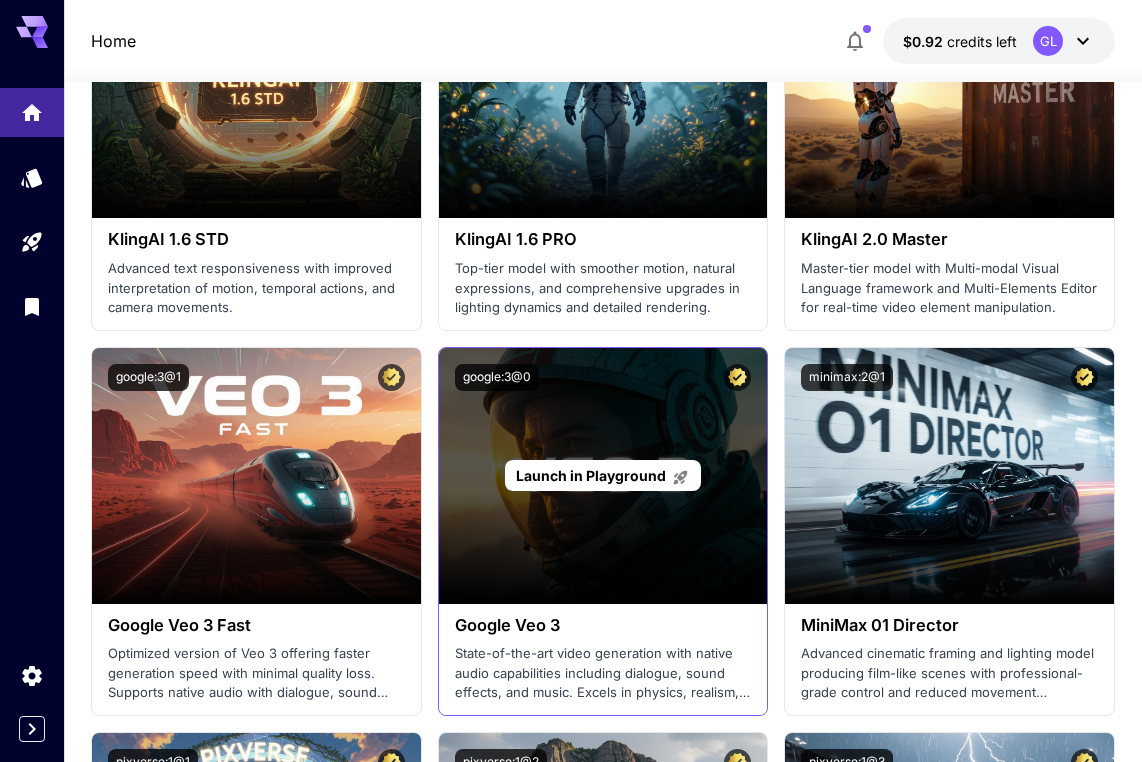 click on "Launch in Playground" at bounding box center (591, 475) 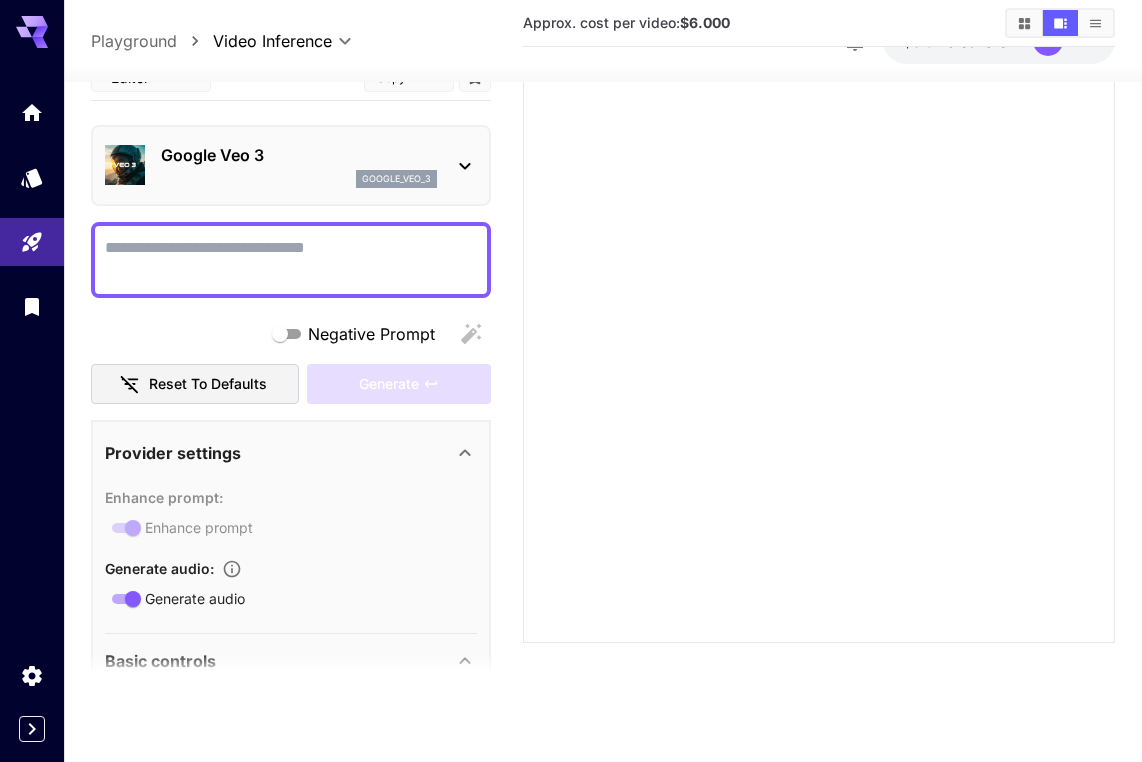 scroll, scrollTop: 0, scrollLeft: 0, axis: both 